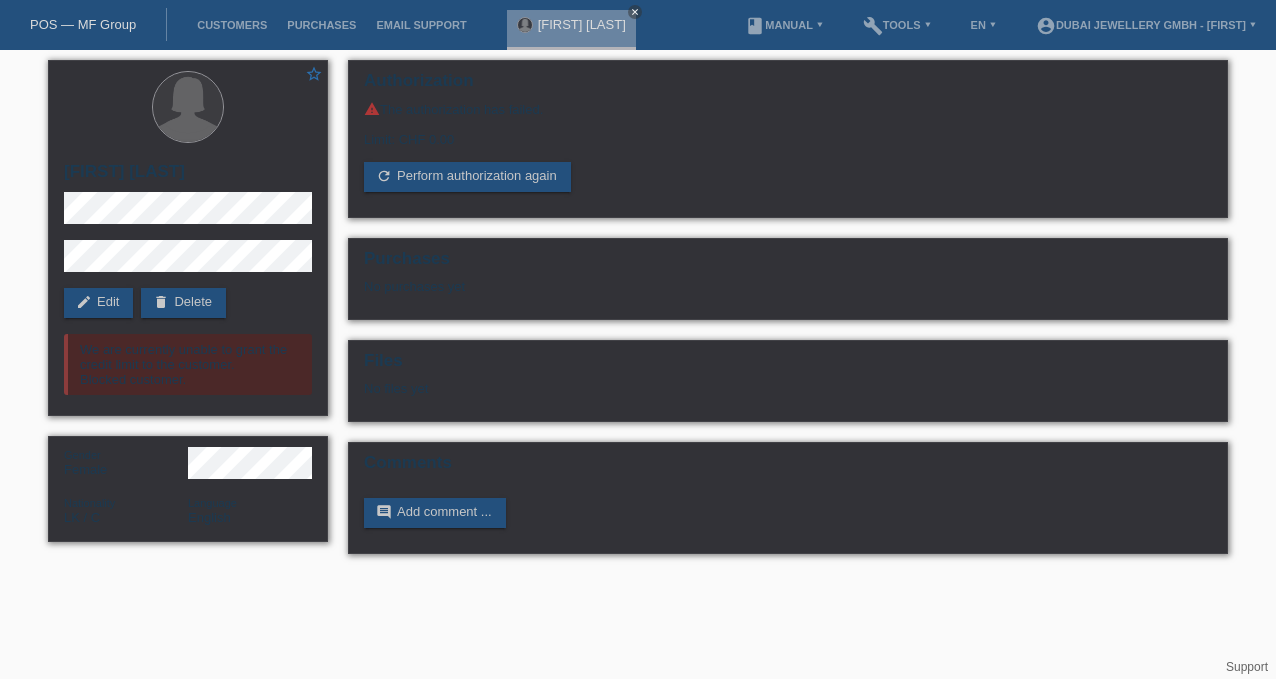 scroll, scrollTop: 0, scrollLeft: 0, axis: both 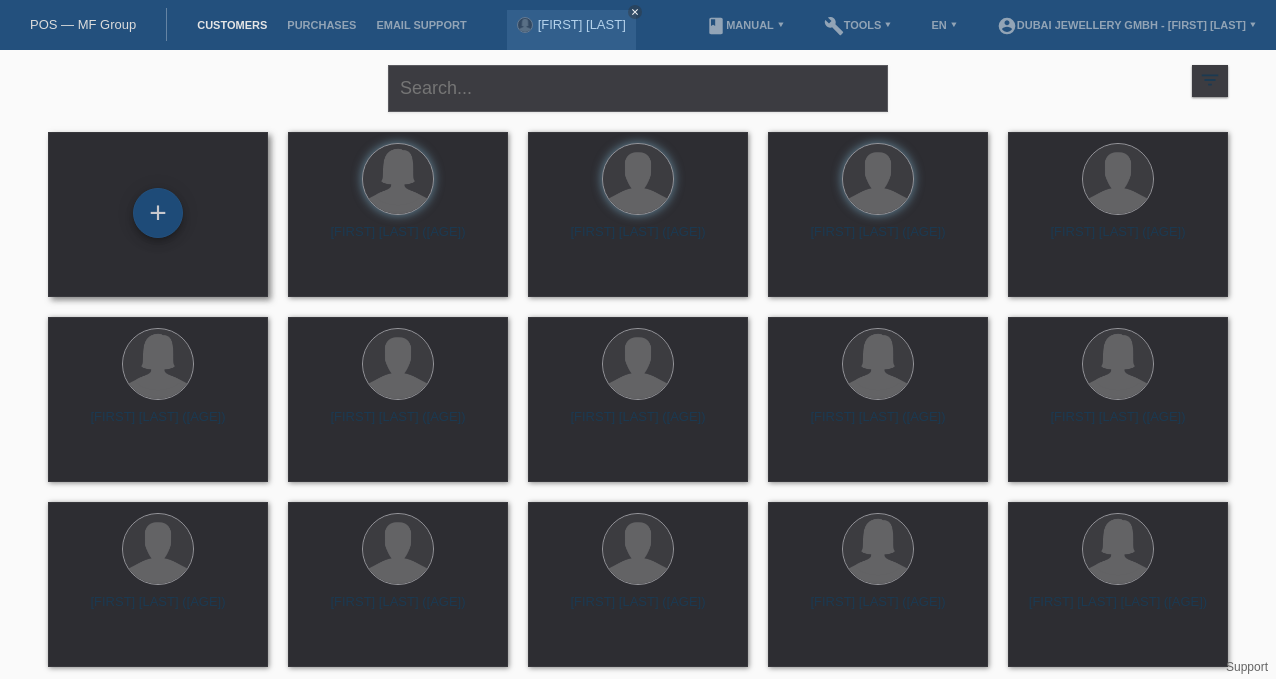 click on "+" at bounding box center [158, 213] 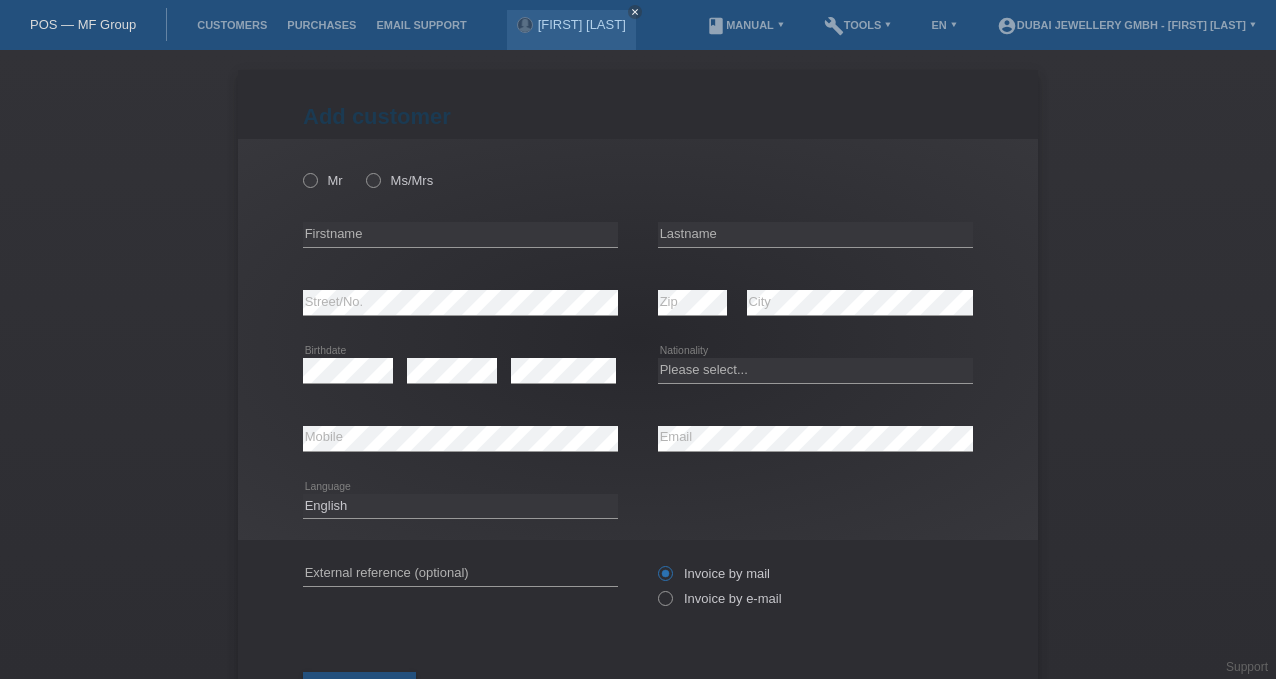 scroll, scrollTop: 0, scrollLeft: 0, axis: both 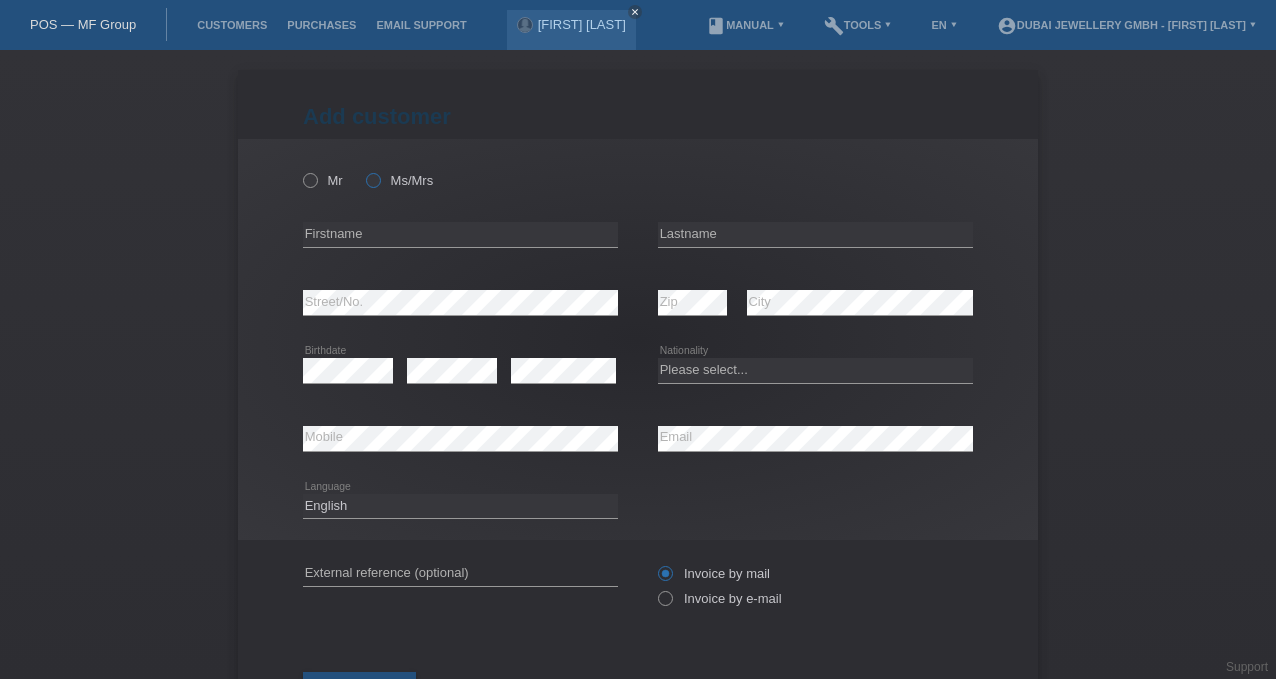 click at bounding box center (363, 170) 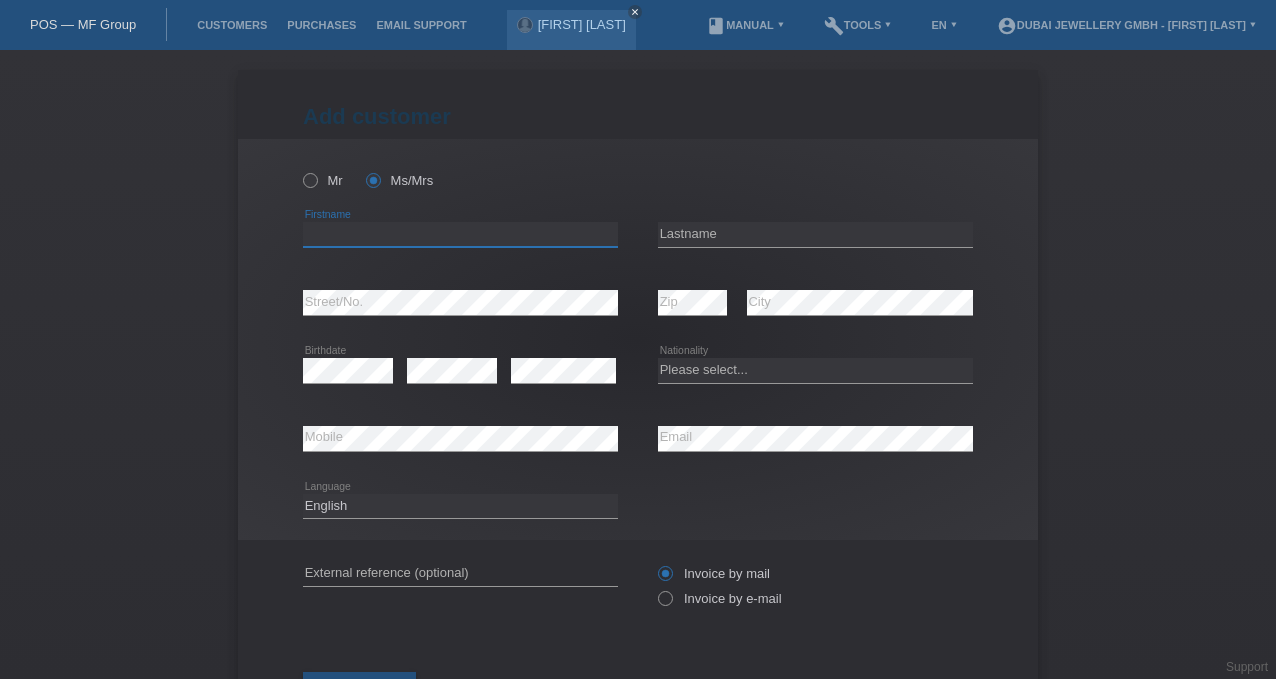 click at bounding box center (460, 234) 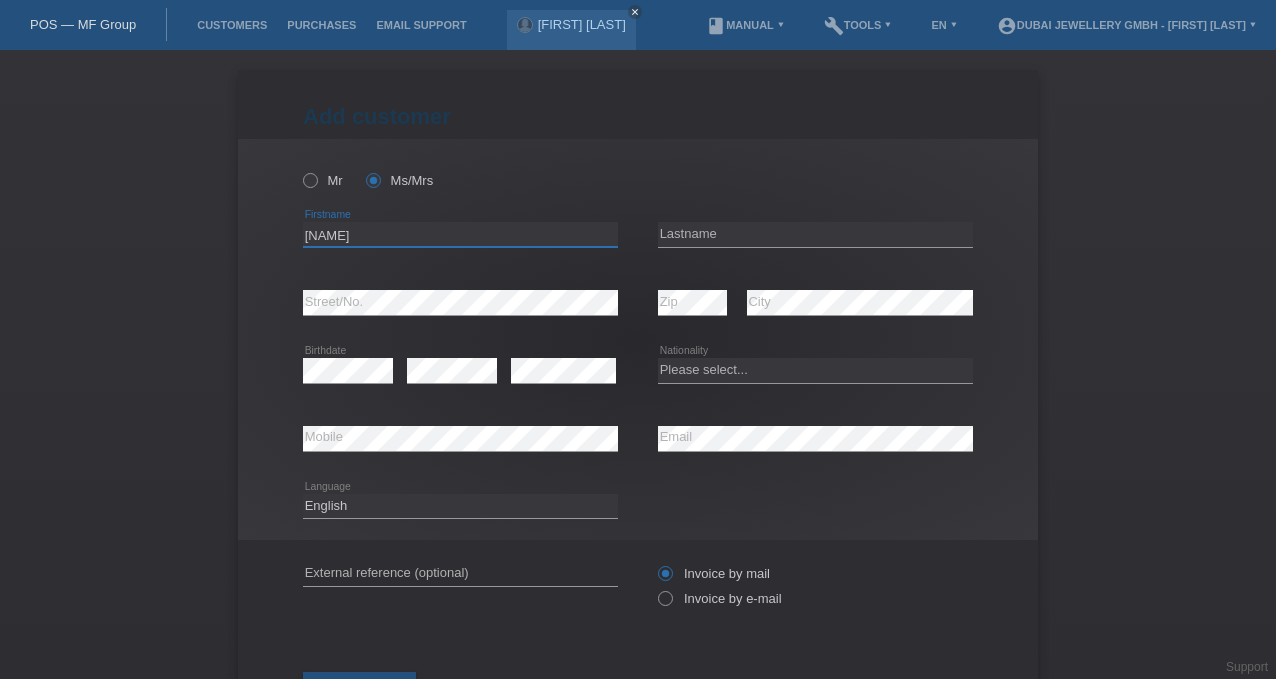 type on "Kumari" 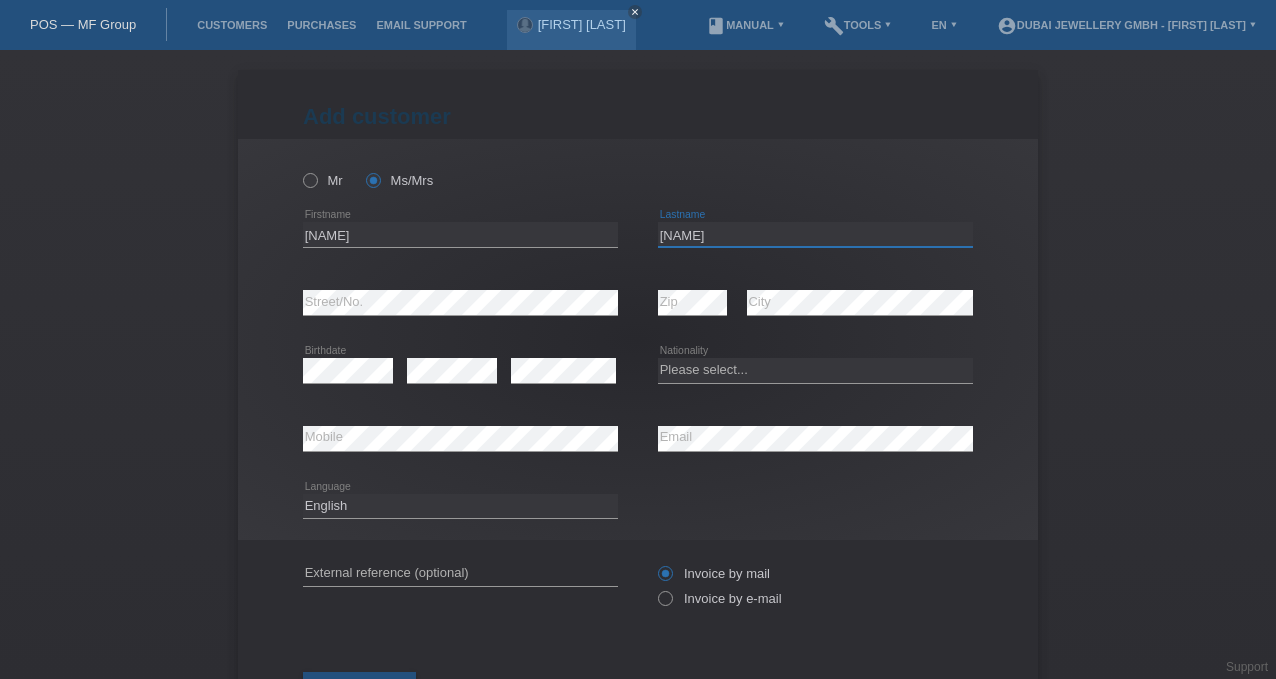 type on "Vandana" 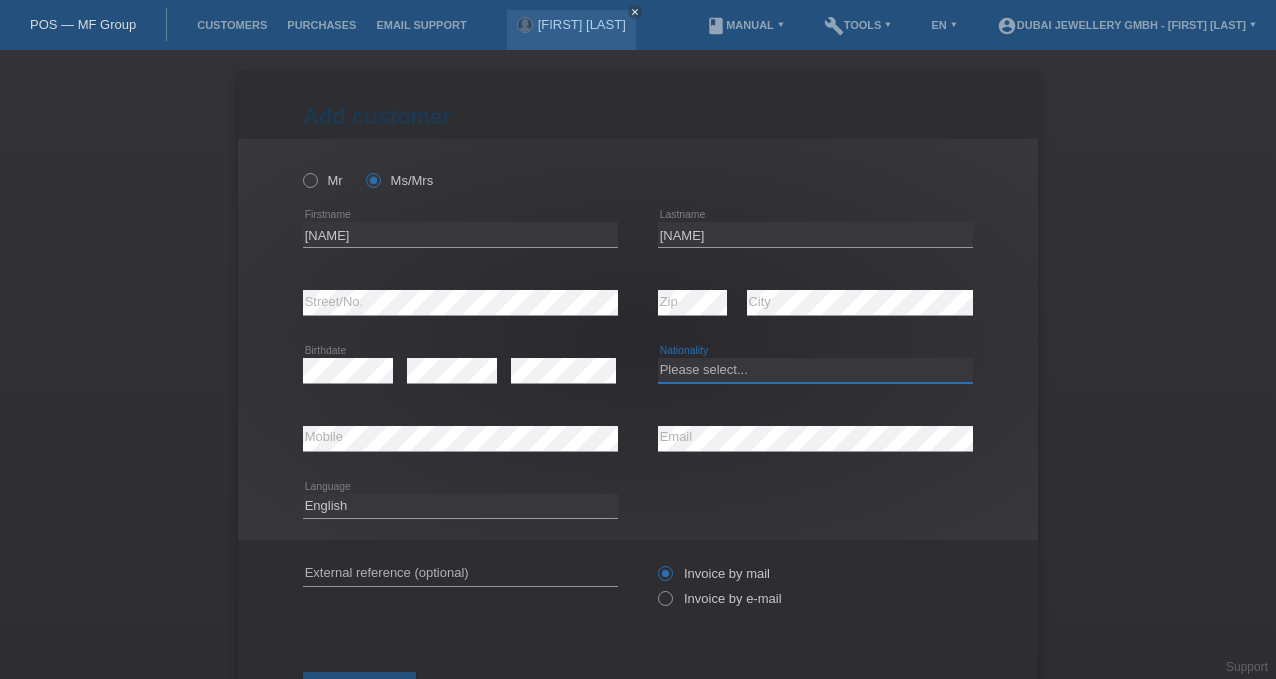 click on "Please select...
Switzerland
Austria
Germany
Liechtenstein
------------
Afghanistan
Åland Islands
Albania
Algeria
American Samoa Andorra Angola Anguilla Antarctica Antigua and Barbuda Argentina Armenia" at bounding box center [815, 370] 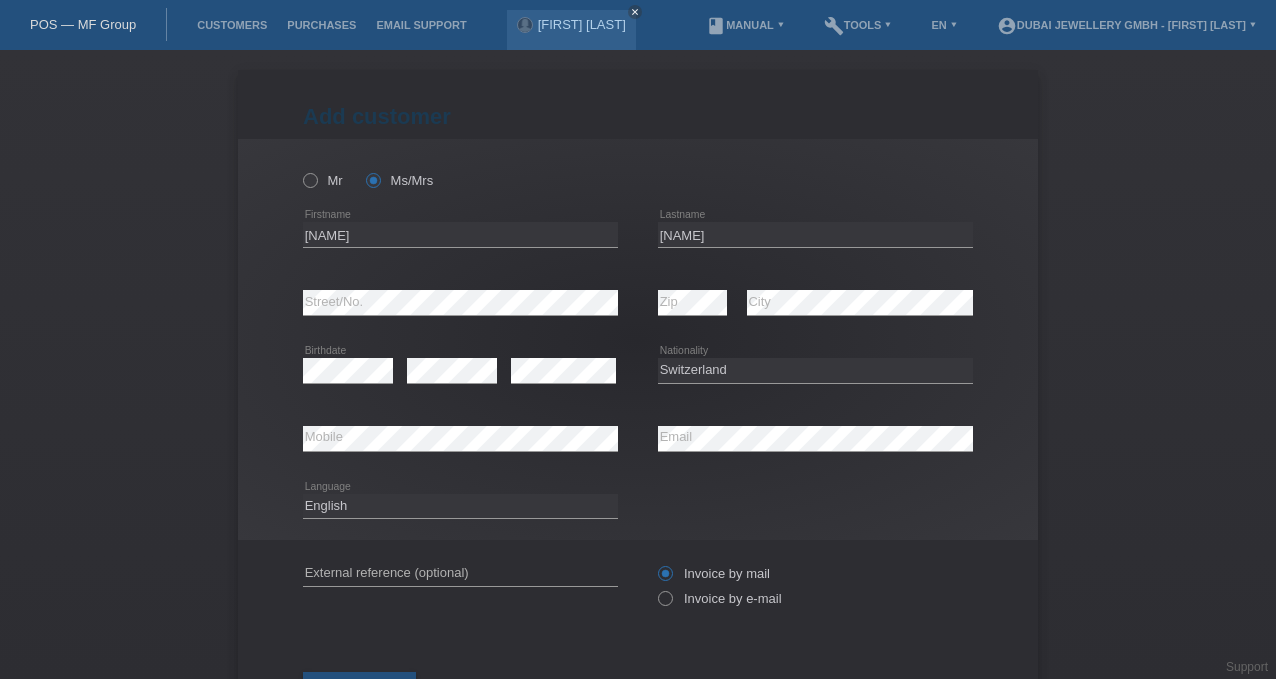 click on "error
Mobile" at bounding box center [460, 439] 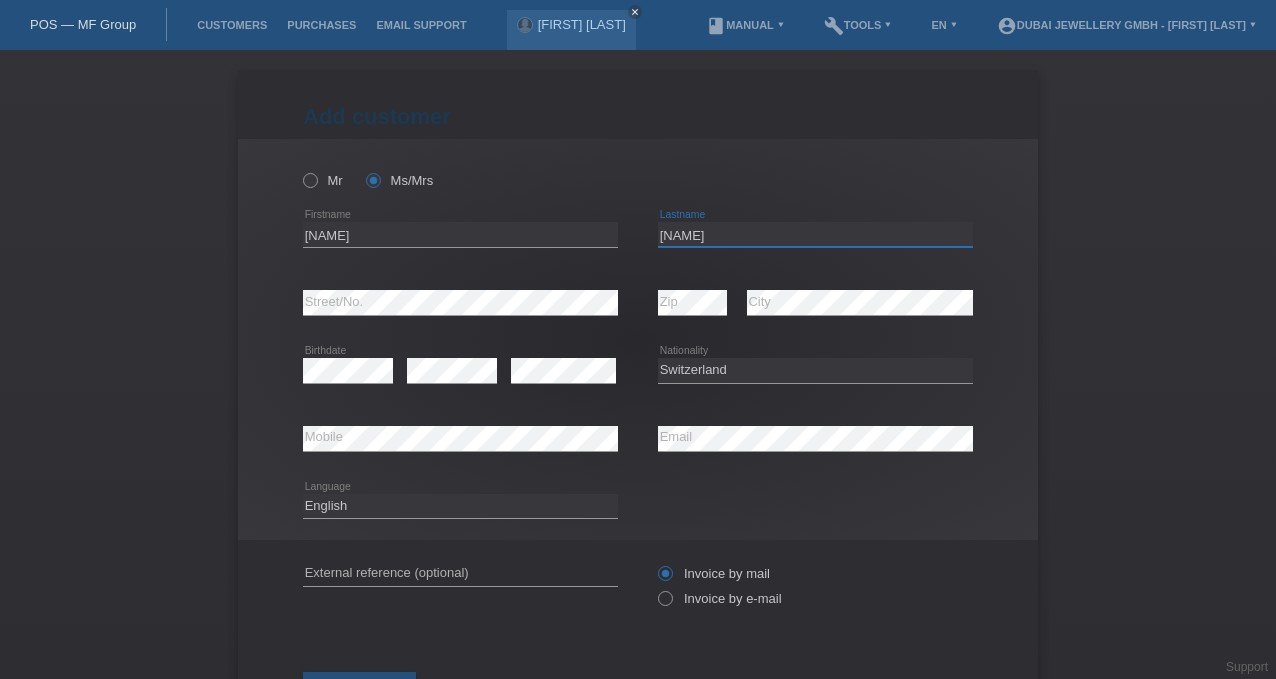 click on "[FIRST]" at bounding box center [815, 234] 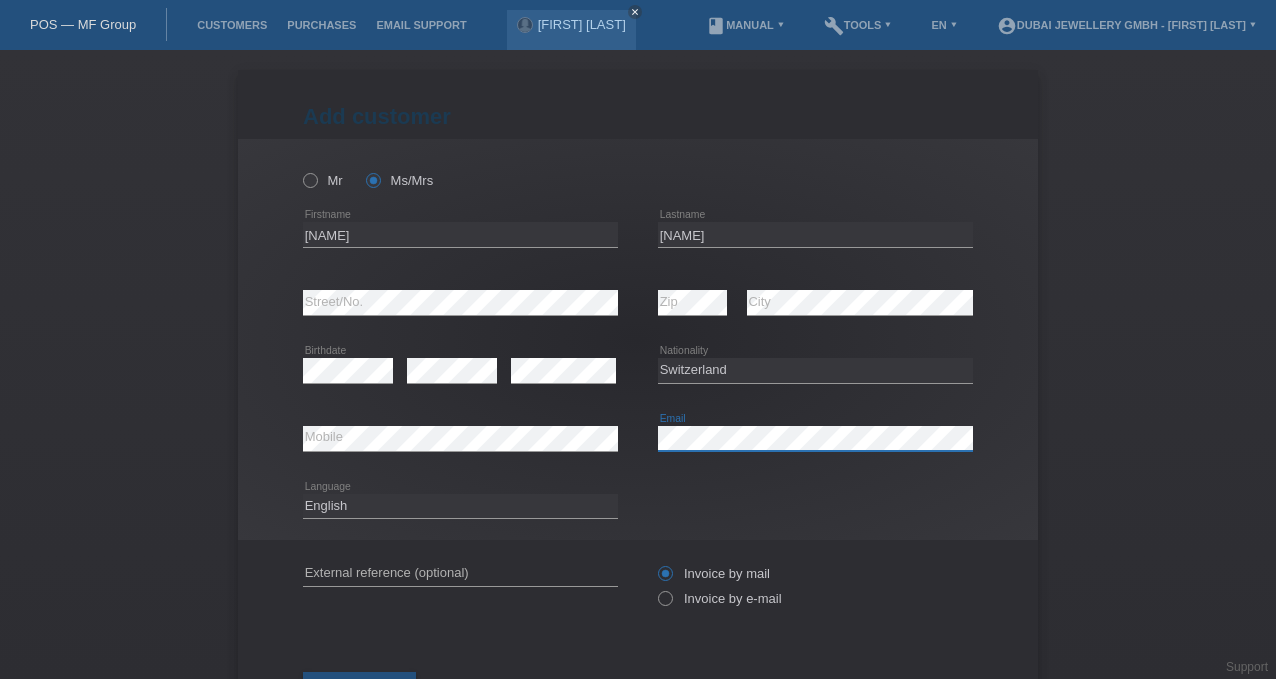 scroll, scrollTop: 92, scrollLeft: 0, axis: vertical 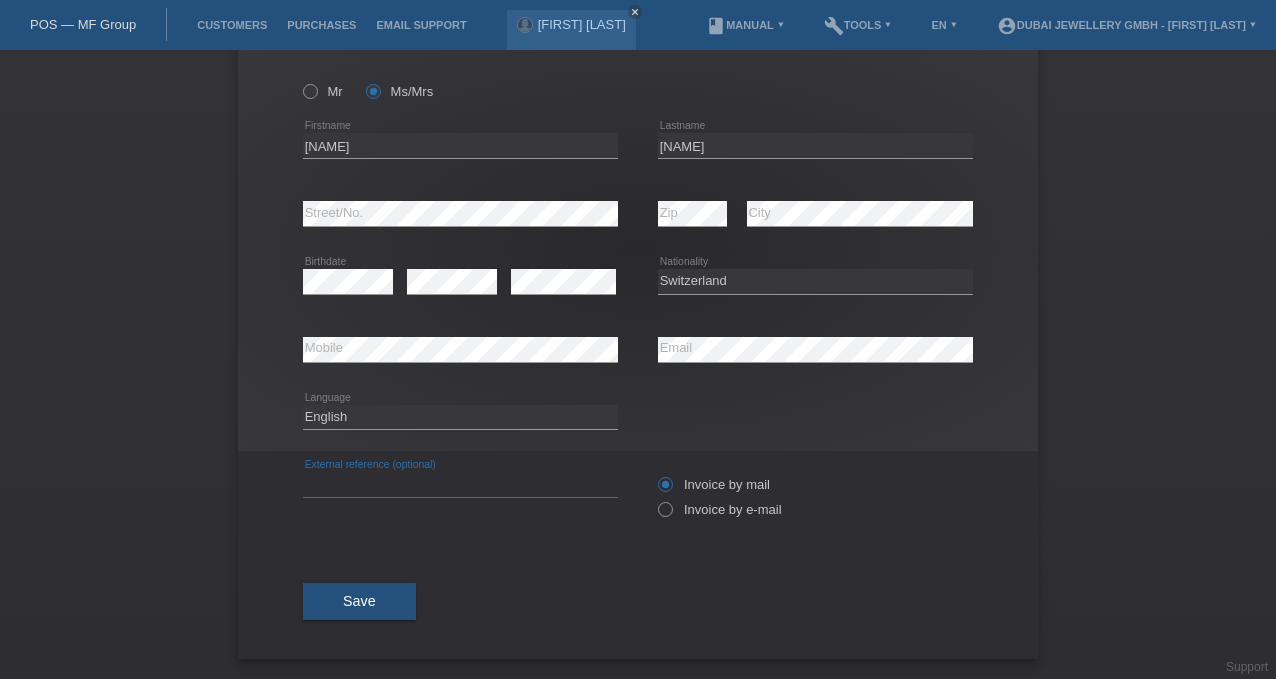 click at bounding box center (460, 484) 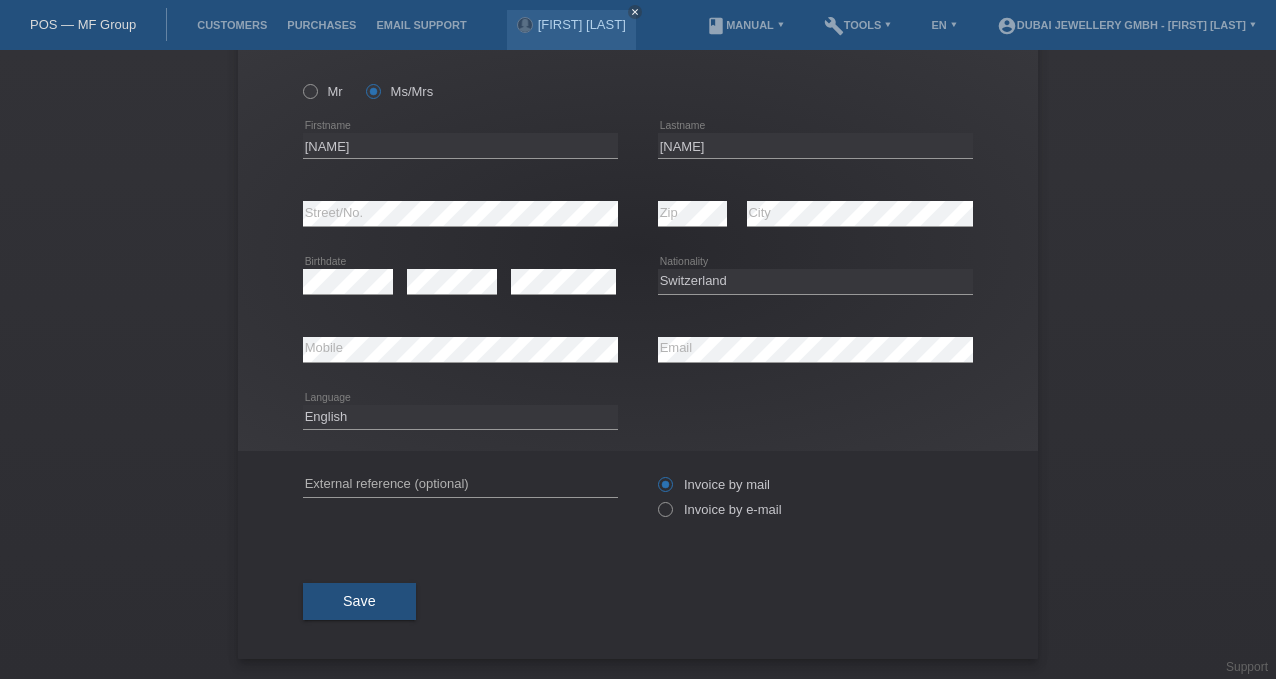 click on "Deutsch
Français
Italiano
English
error
Language" at bounding box center (638, 418) 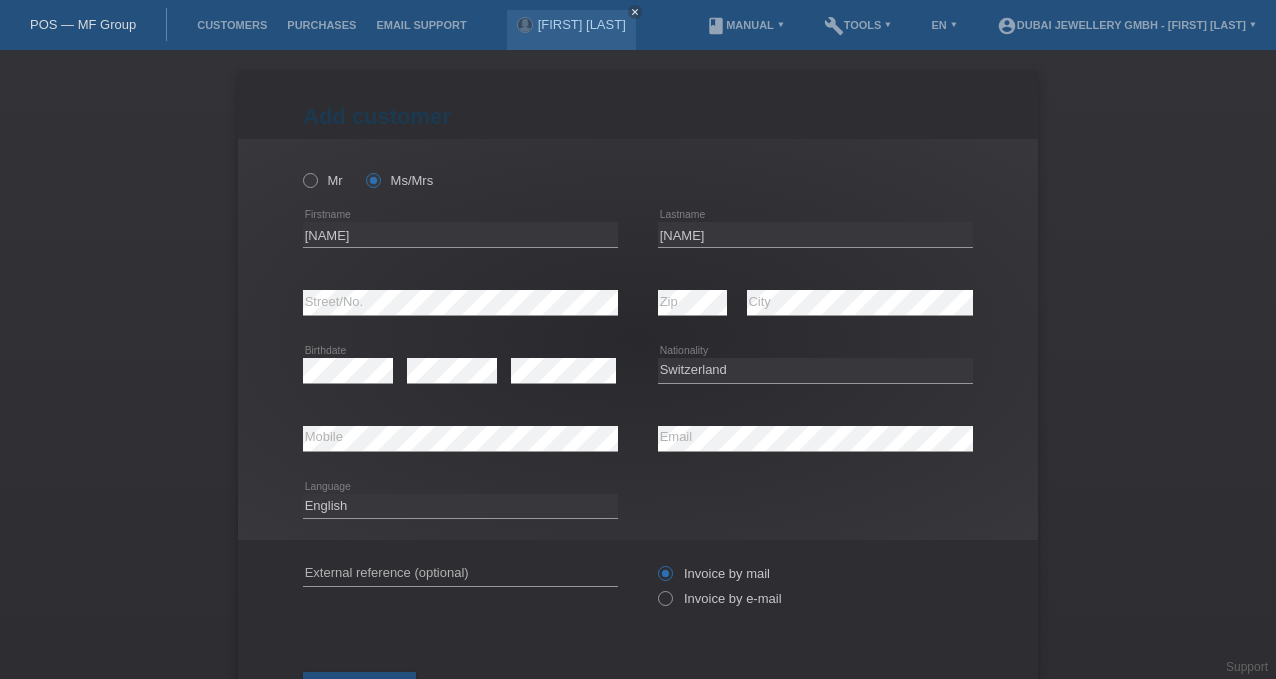 scroll, scrollTop: 92, scrollLeft: 0, axis: vertical 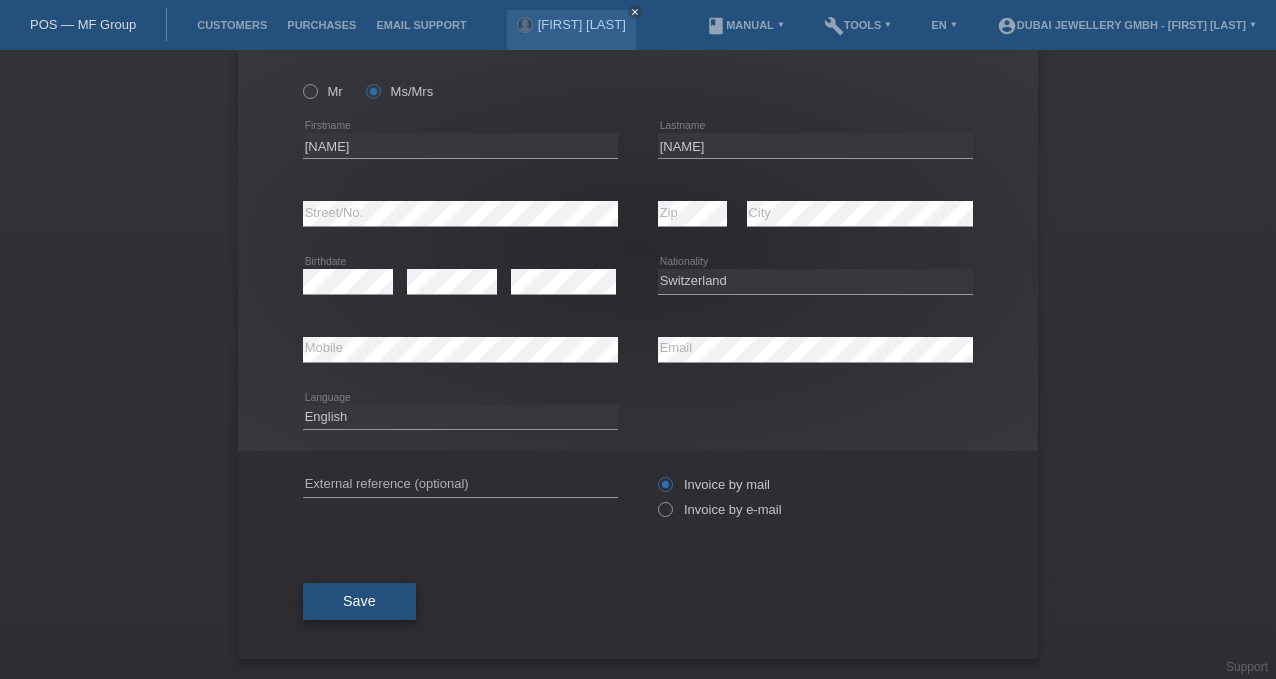 click on "Save" at bounding box center [359, 601] 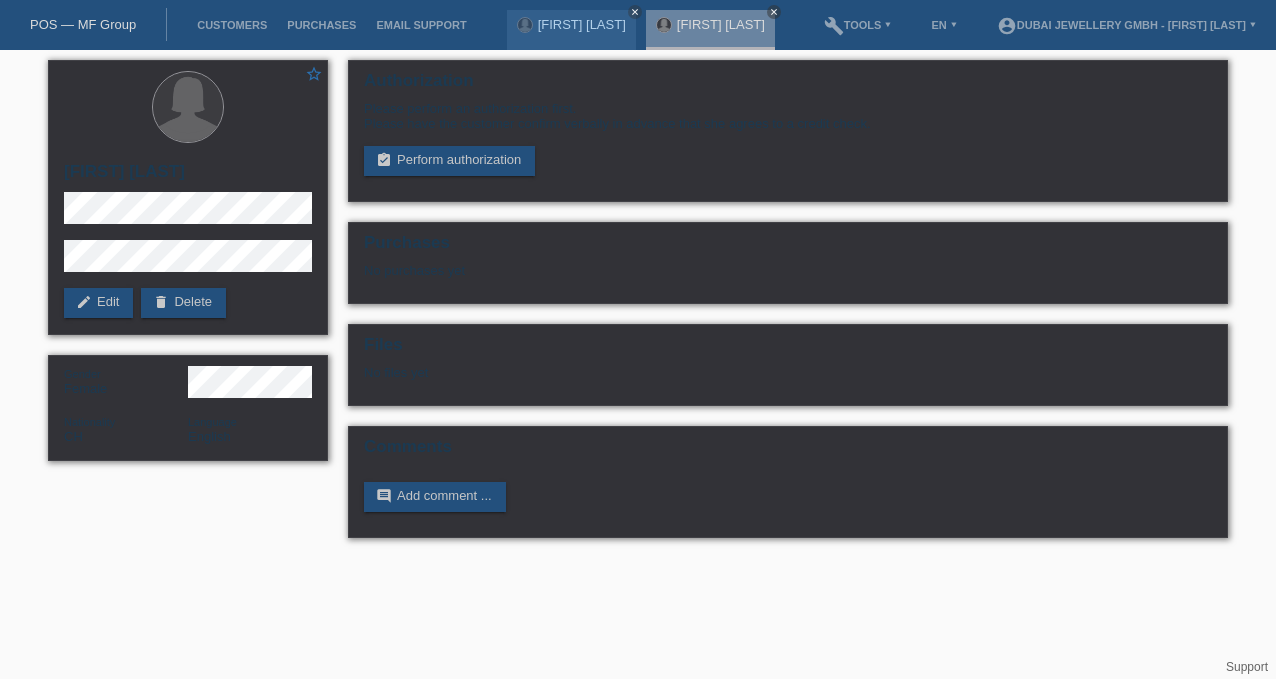 scroll, scrollTop: 0, scrollLeft: 0, axis: both 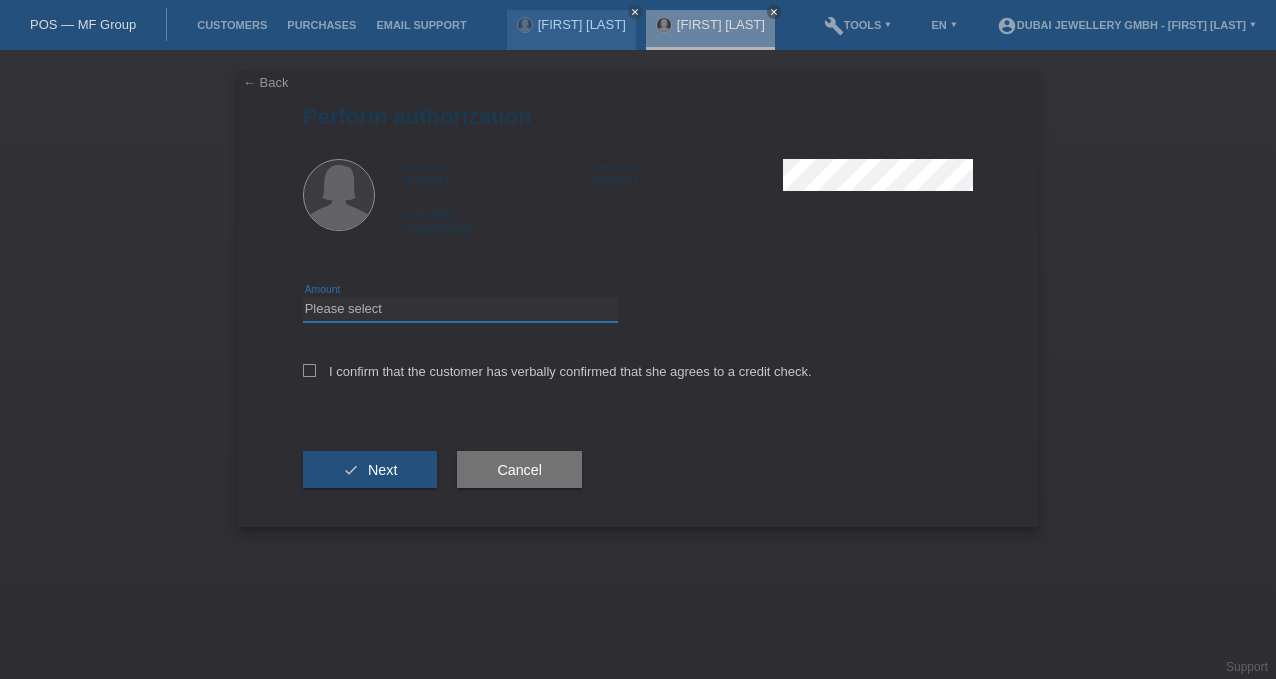 click on "Please select
CHF 1.00 - CHF 499.00
CHF 500.00 - CHF 1'999.00
CHF 2'000.00 - CHF 6'000.00" at bounding box center [460, 309] 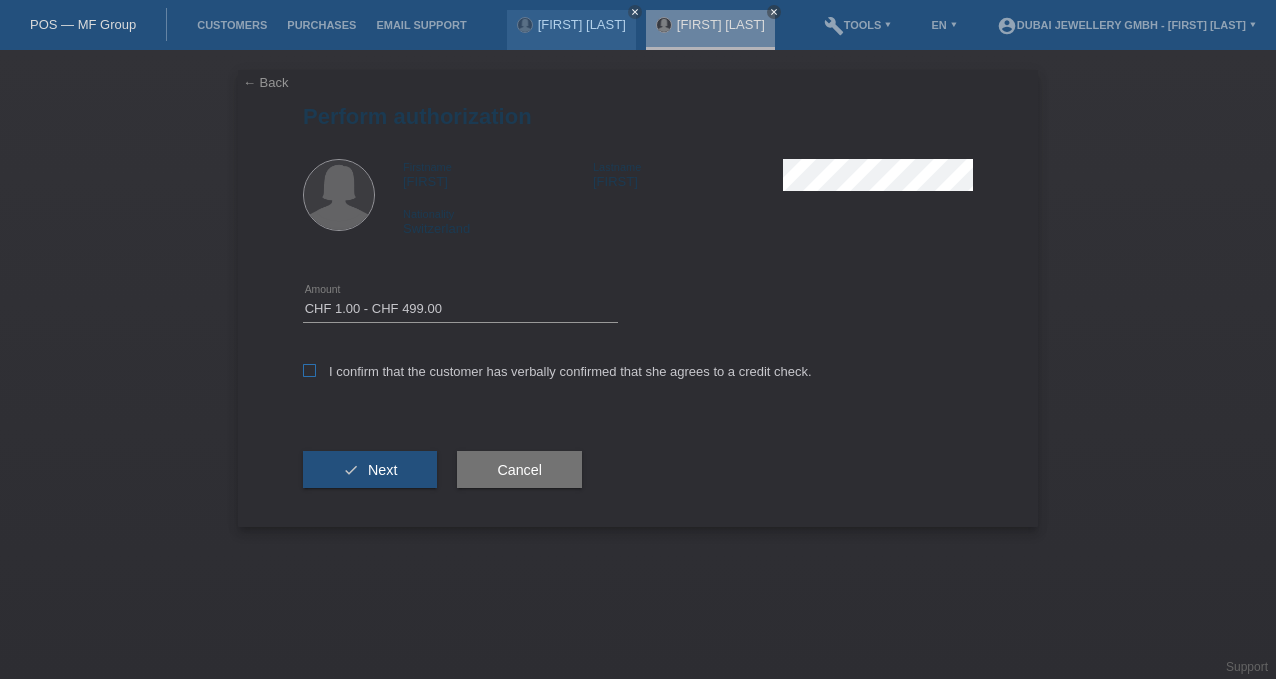 click on "I confirm that the customer has verbally confirmed that she agrees to a credit check." at bounding box center (557, 371) 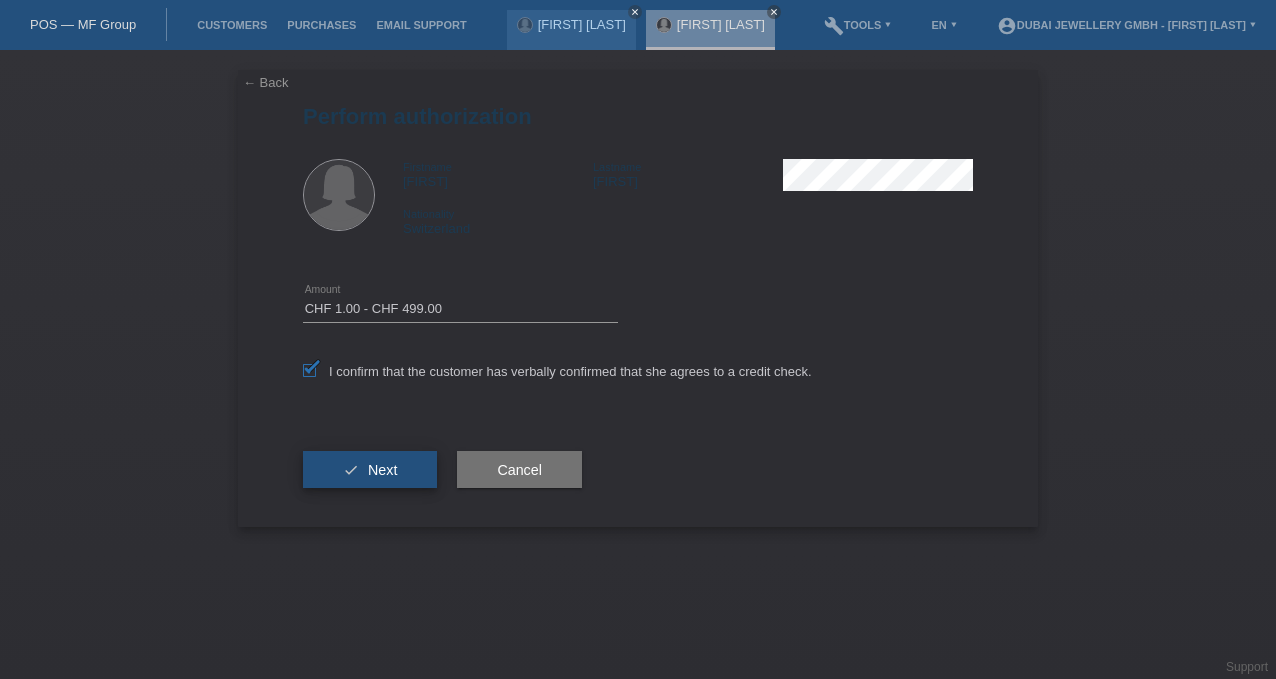 click on "check   Next" at bounding box center (370, 470) 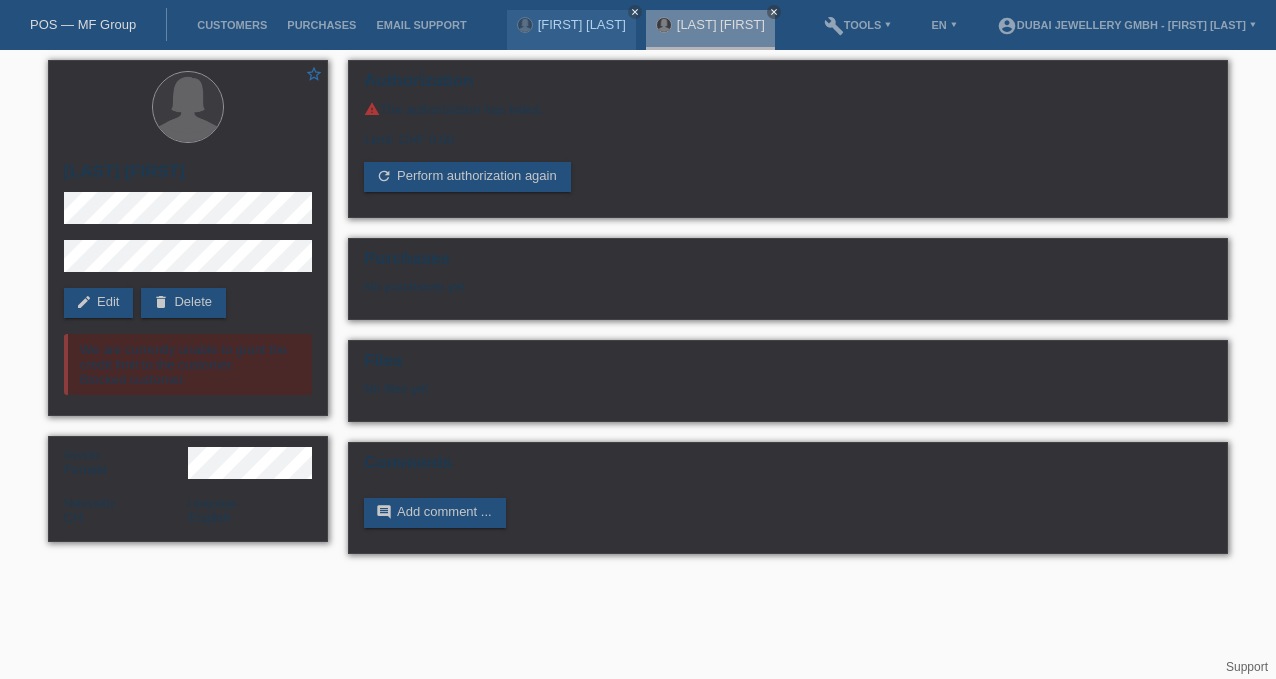 scroll, scrollTop: 0, scrollLeft: 0, axis: both 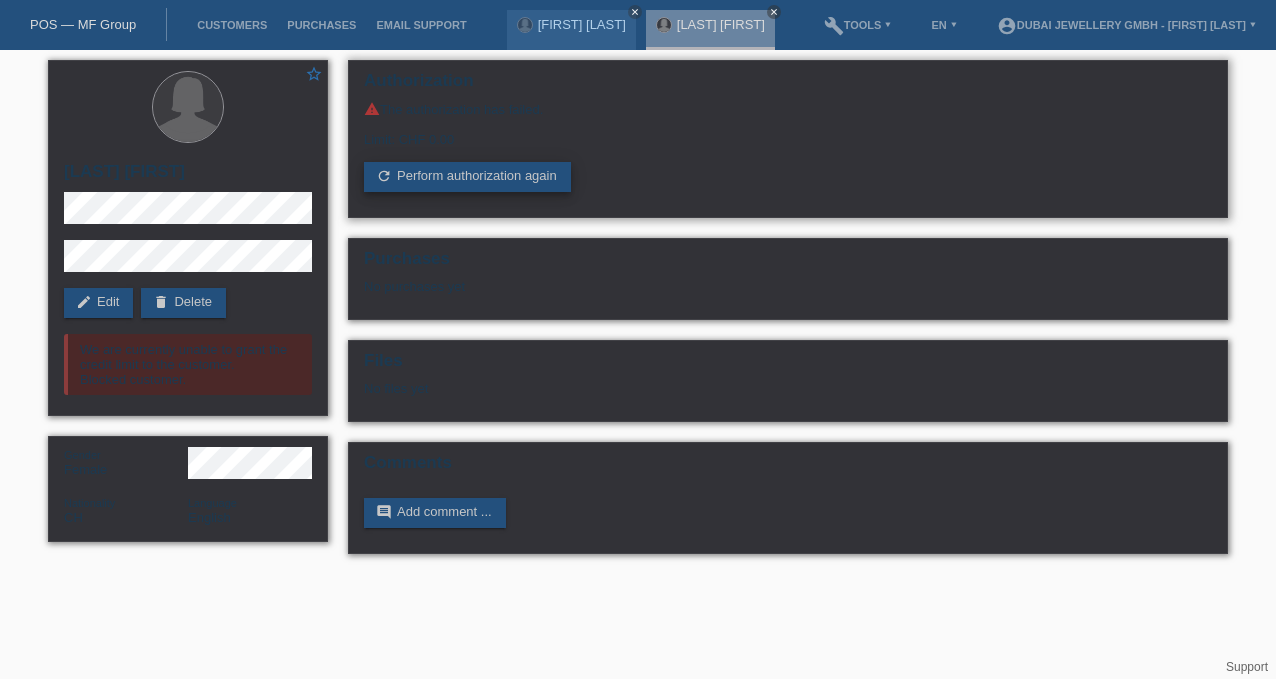 click on "refresh  Perform authorization again" at bounding box center (467, 177) 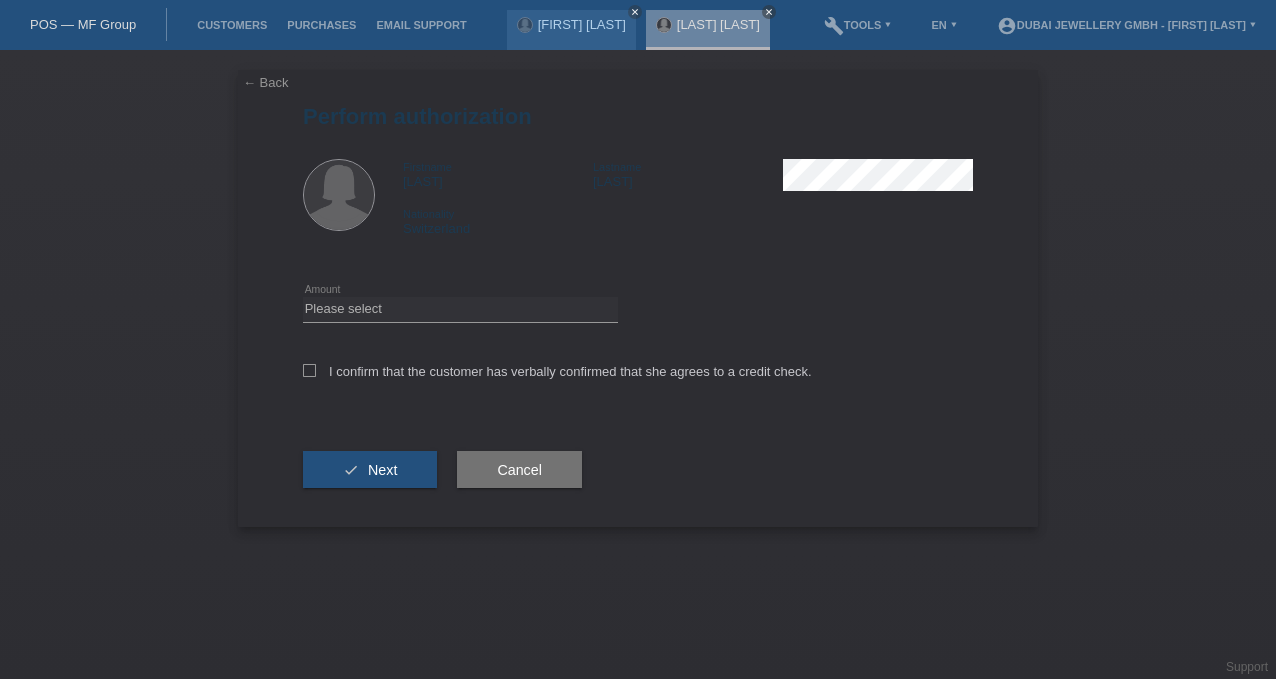 scroll, scrollTop: 0, scrollLeft: 0, axis: both 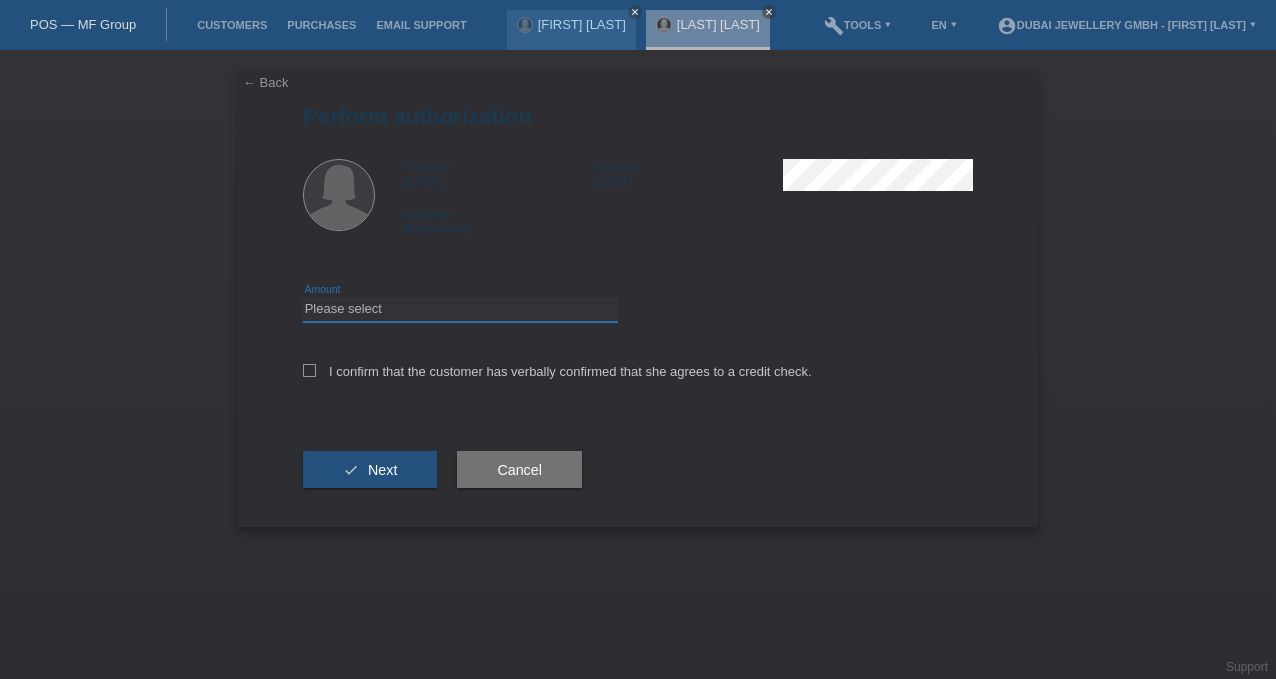 click on "Please select
CHF 1.00 - CHF 499.00
CHF 500.00 - CHF 1'999.00
CHF 2'000.00 - CHF 6'000.00" at bounding box center [460, 309] 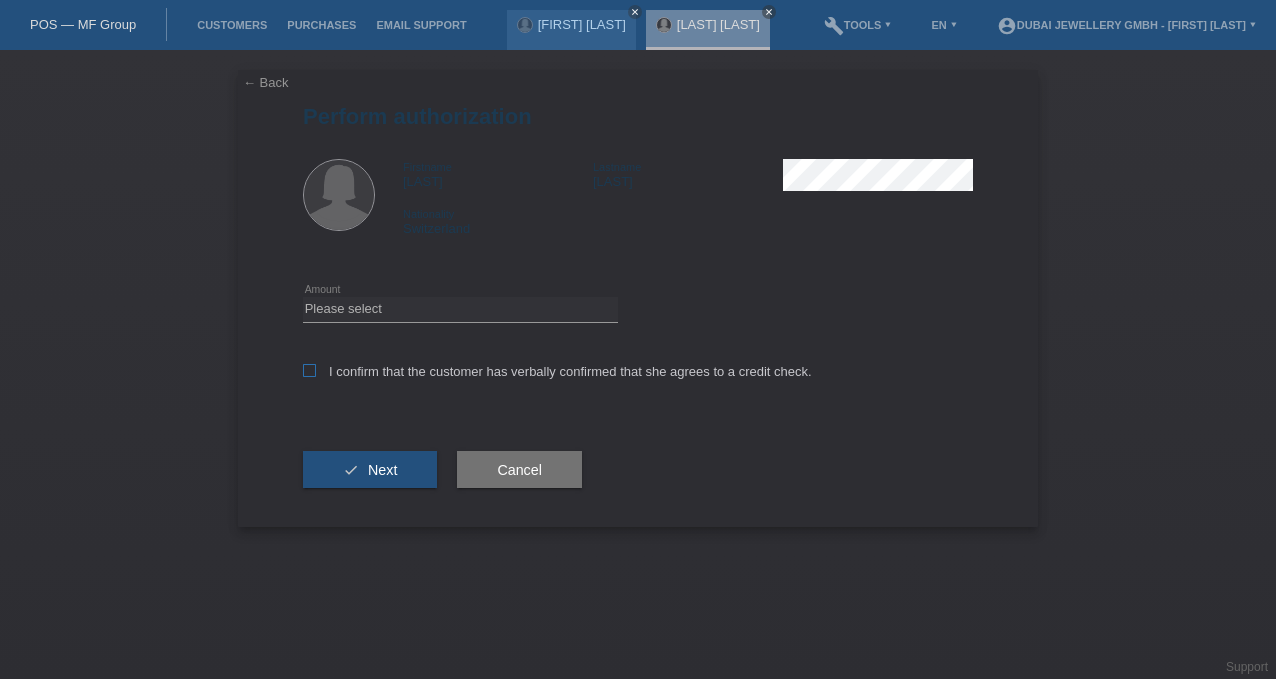 click at bounding box center [309, 370] 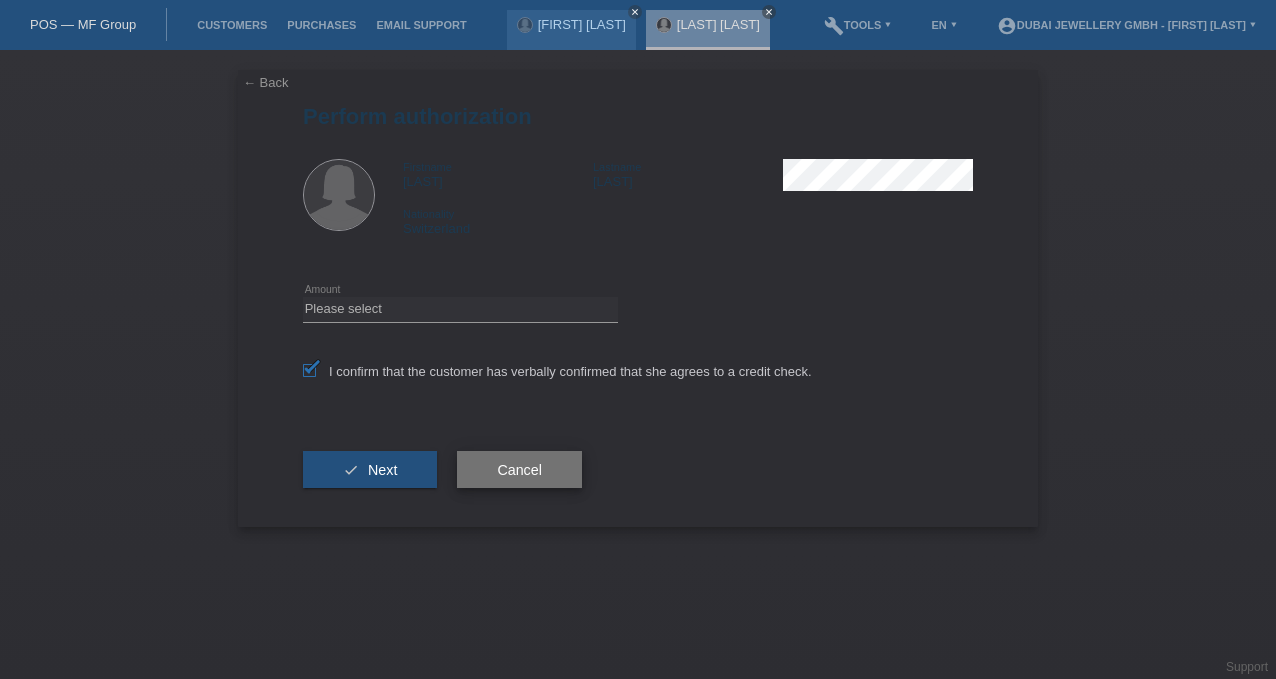 click on "Cancel" at bounding box center (519, 470) 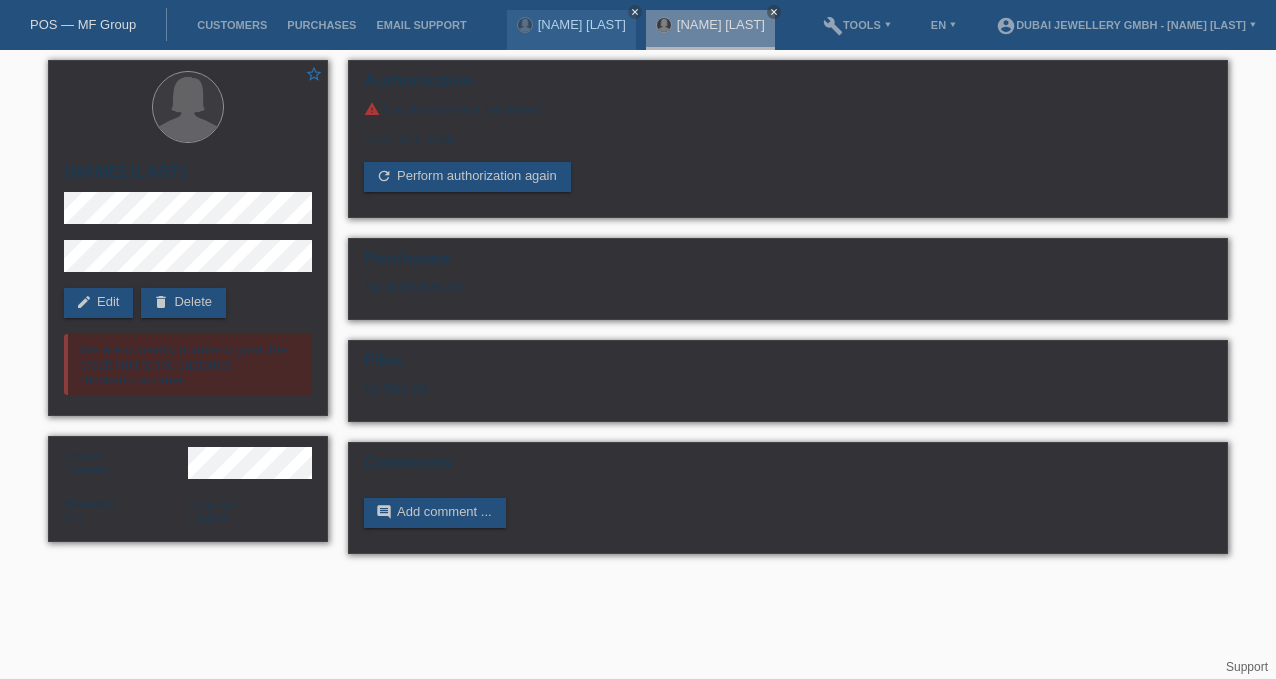 scroll, scrollTop: 0, scrollLeft: 0, axis: both 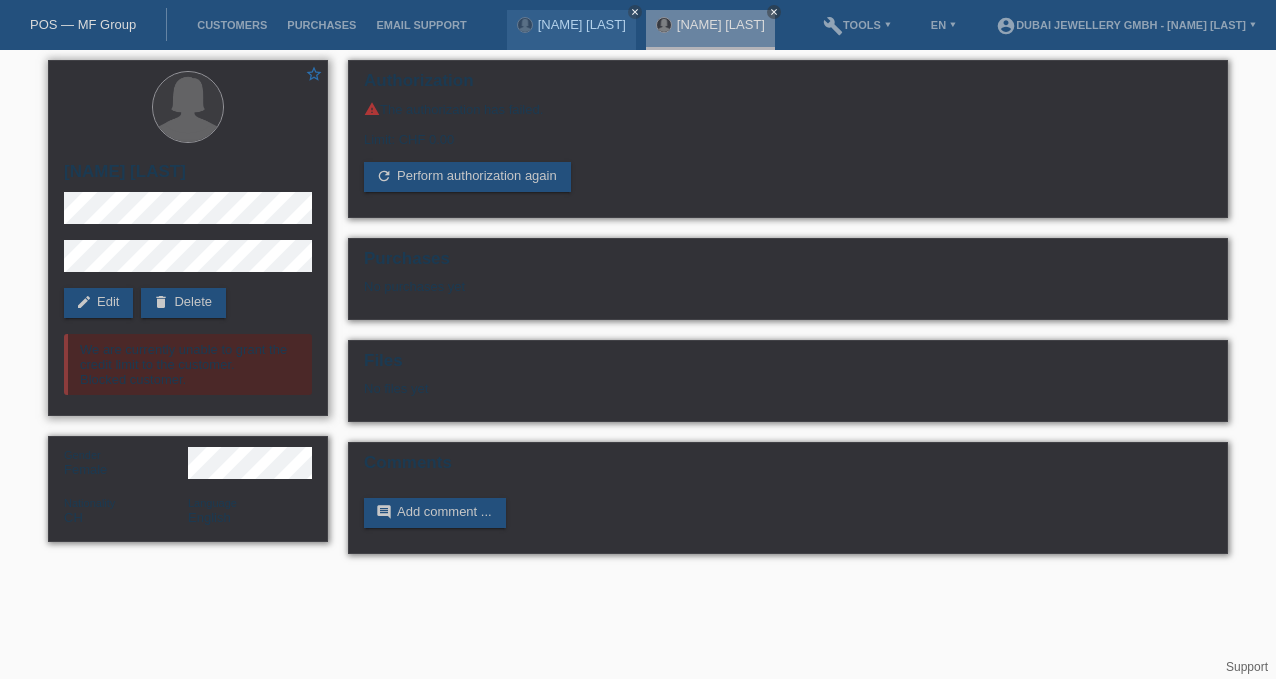 click on "[NAME] [LAST]" at bounding box center (188, 177) 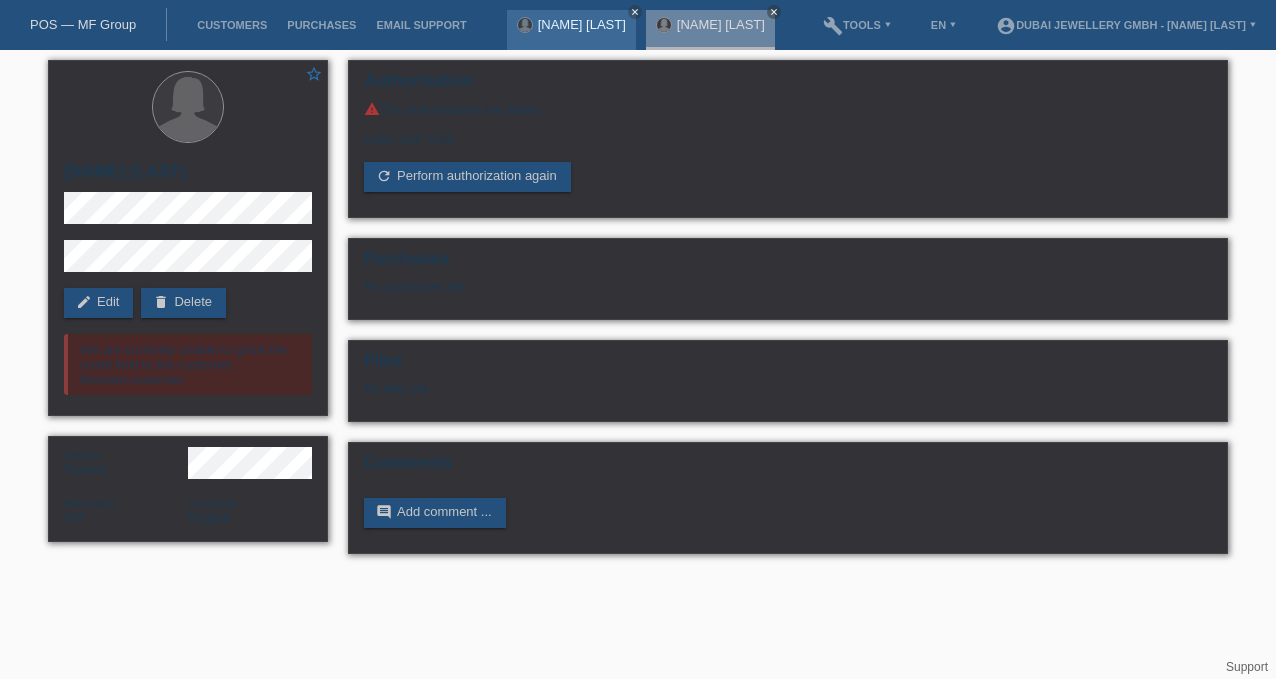 click on "Madura Pathmanathan
close" at bounding box center [571, 30] 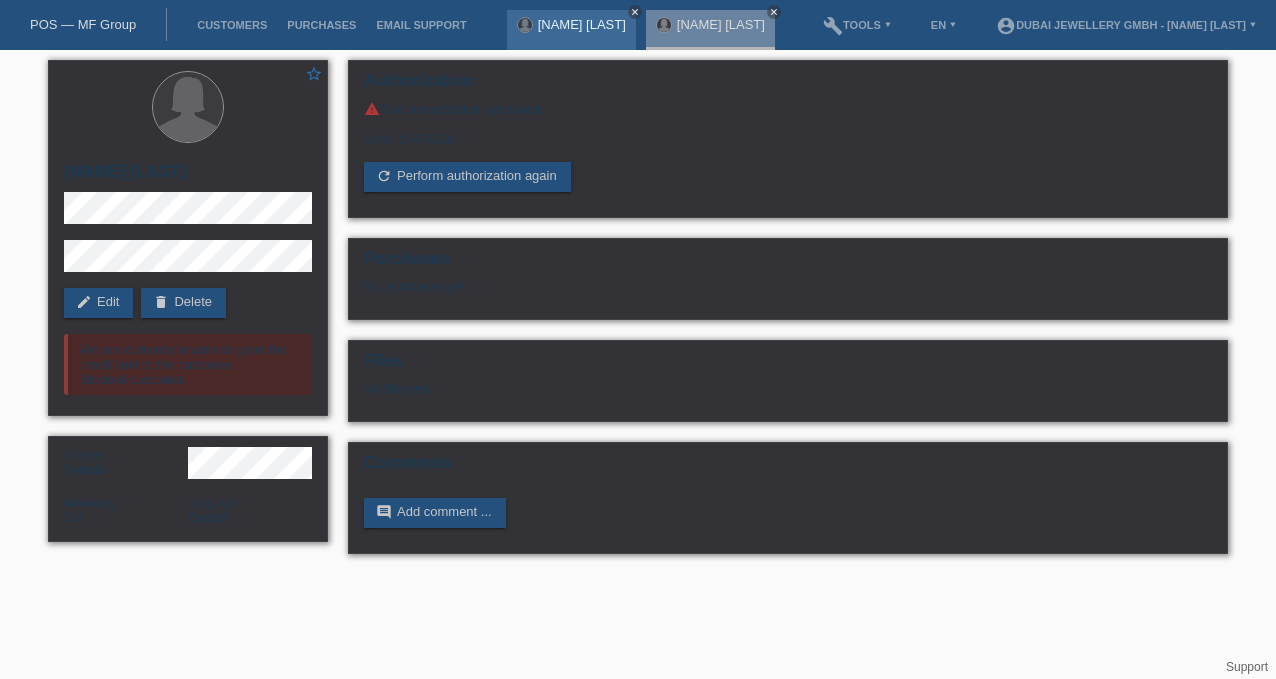 click on "close" at bounding box center (635, 12) 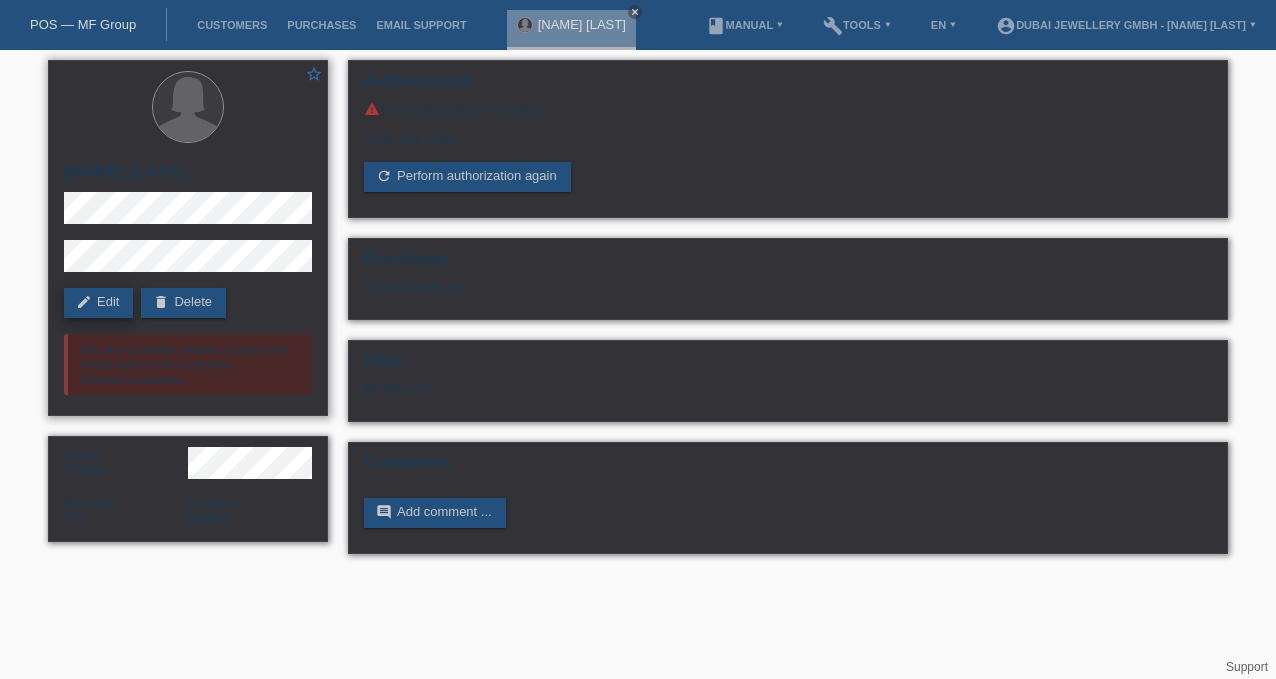click on "edit  Edit" at bounding box center (98, 303) 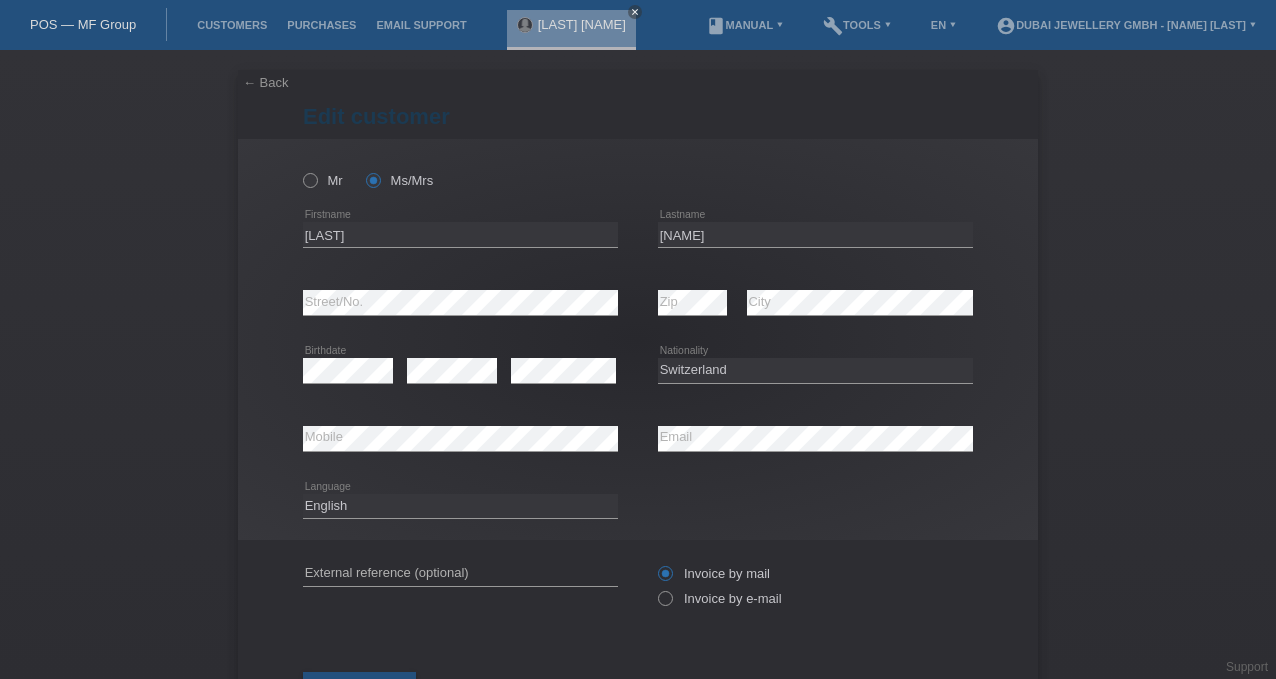 select on "CH" 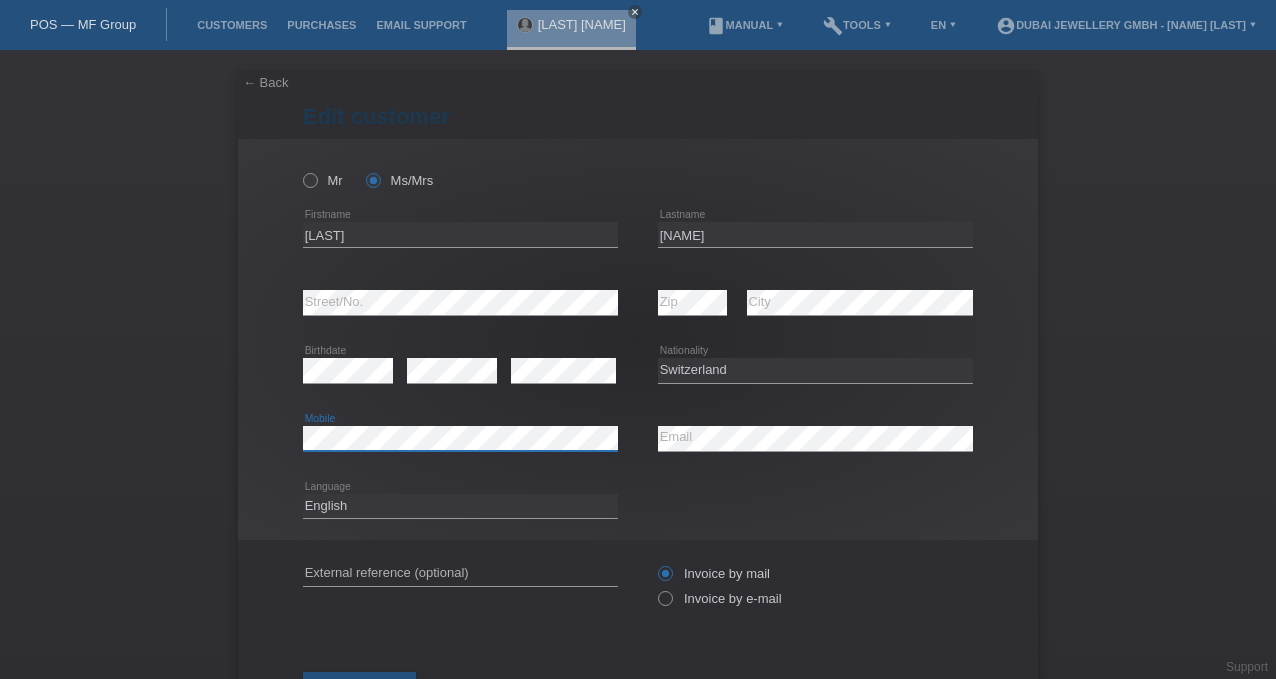 click on "Mr
Ms/Mrs
Kumari
error
Firstname" at bounding box center [638, 339] 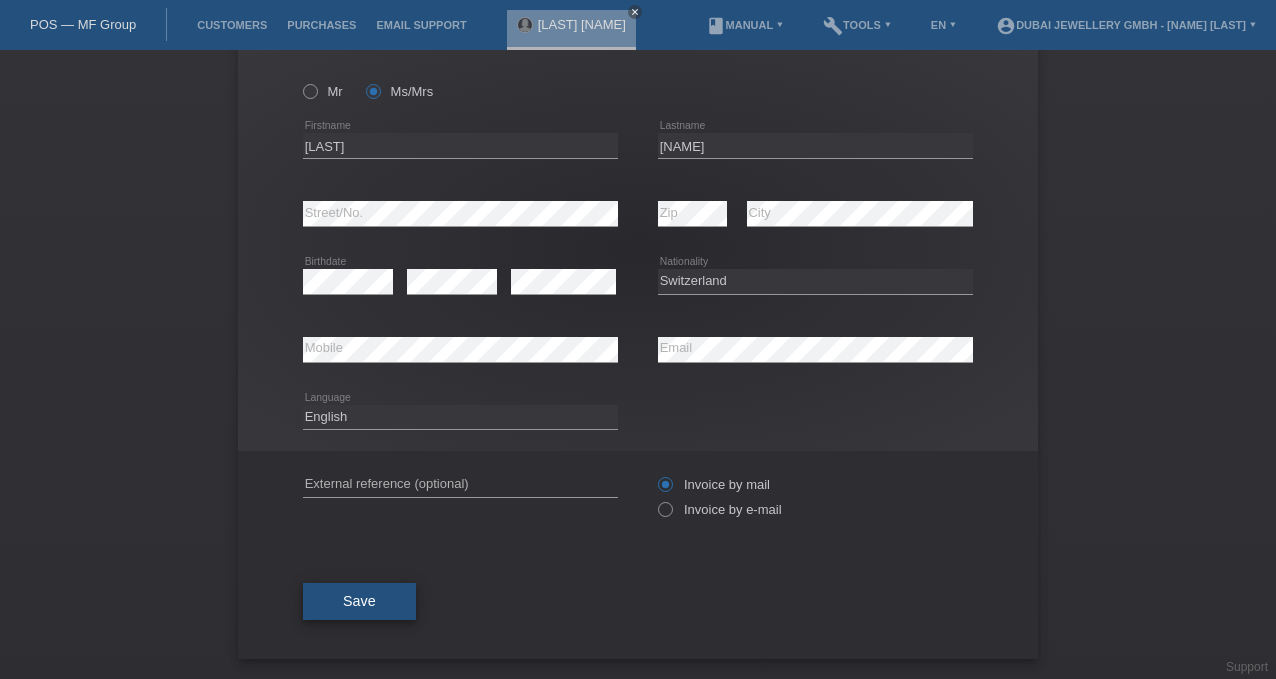 click on "Save" at bounding box center [359, 601] 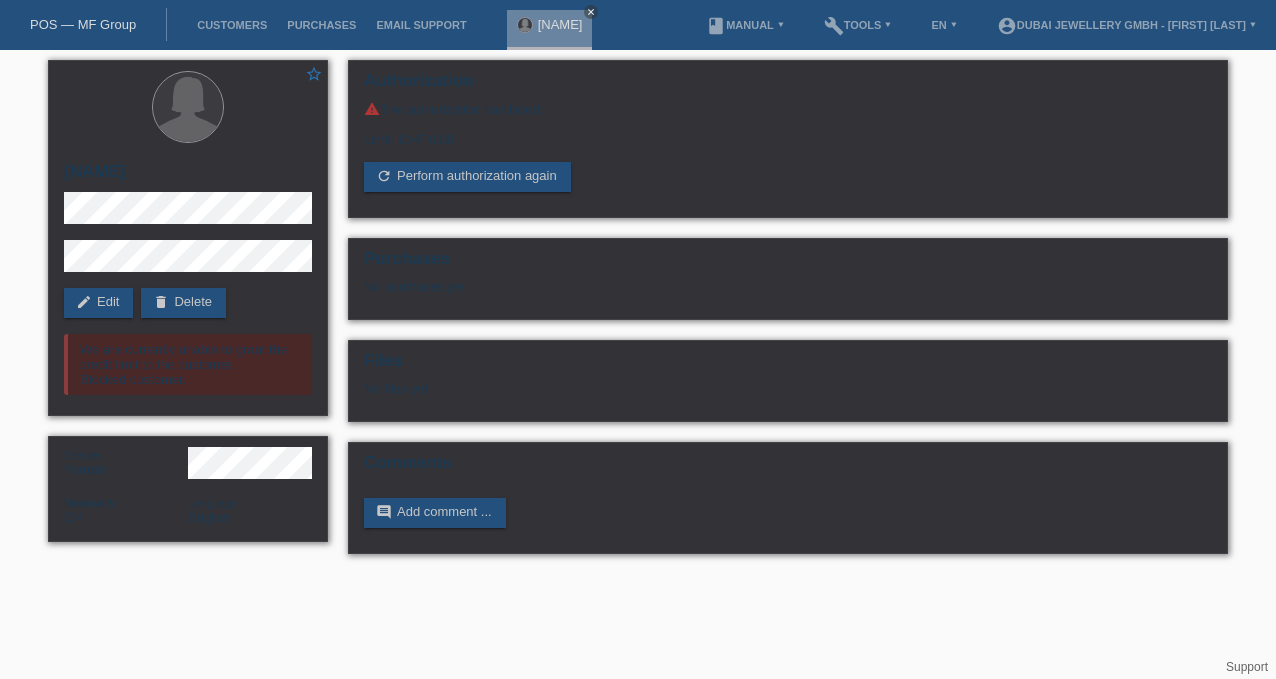 scroll, scrollTop: 0, scrollLeft: 0, axis: both 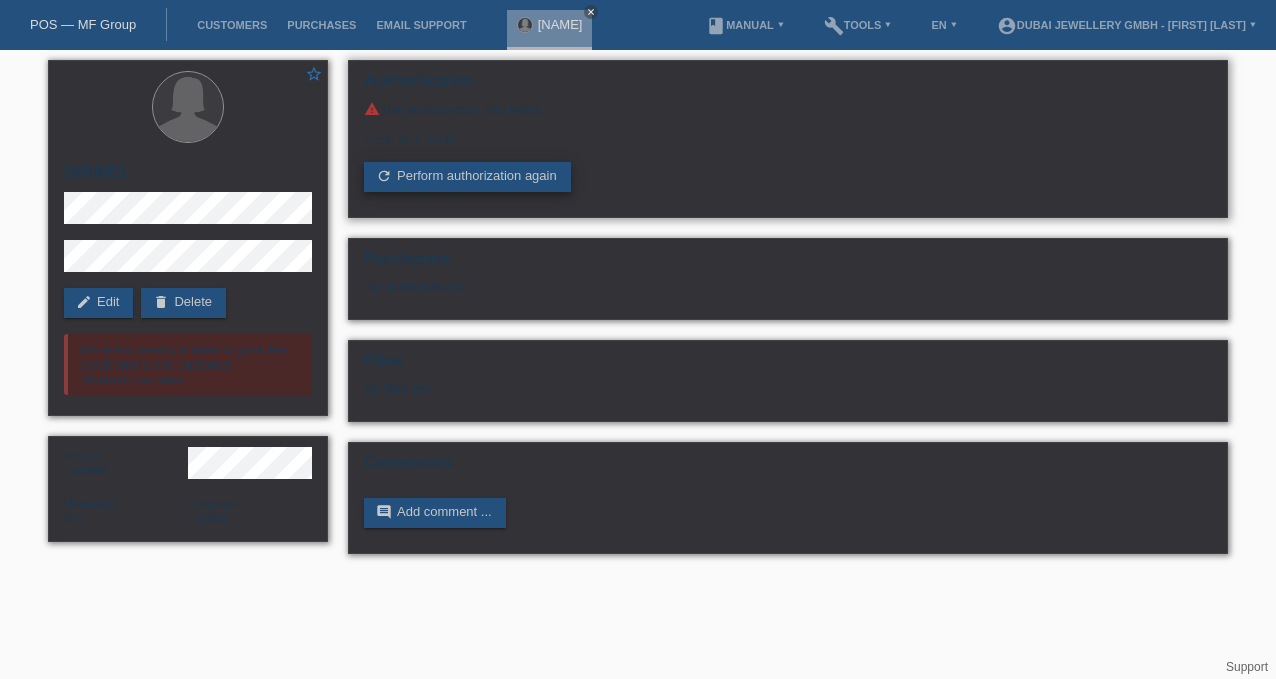 click on "refresh  Perform authorization again" at bounding box center [467, 177] 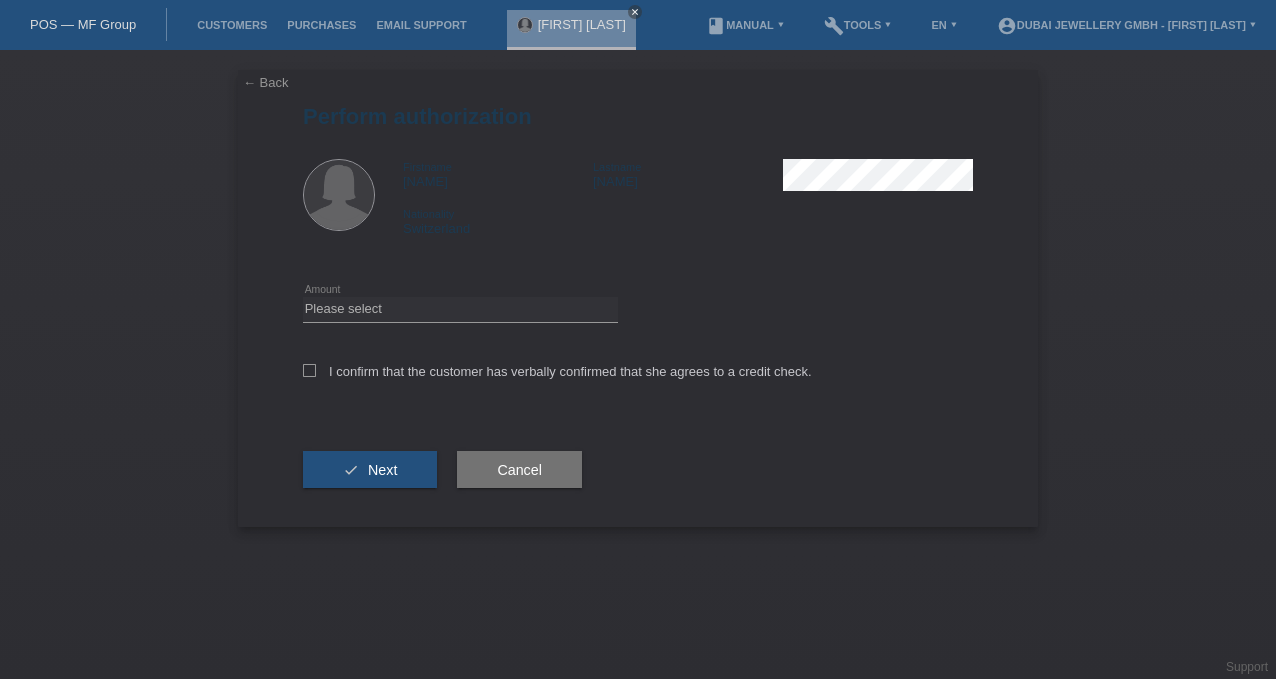 scroll, scrollTop: 0, scrollLeft: 0, axis: both 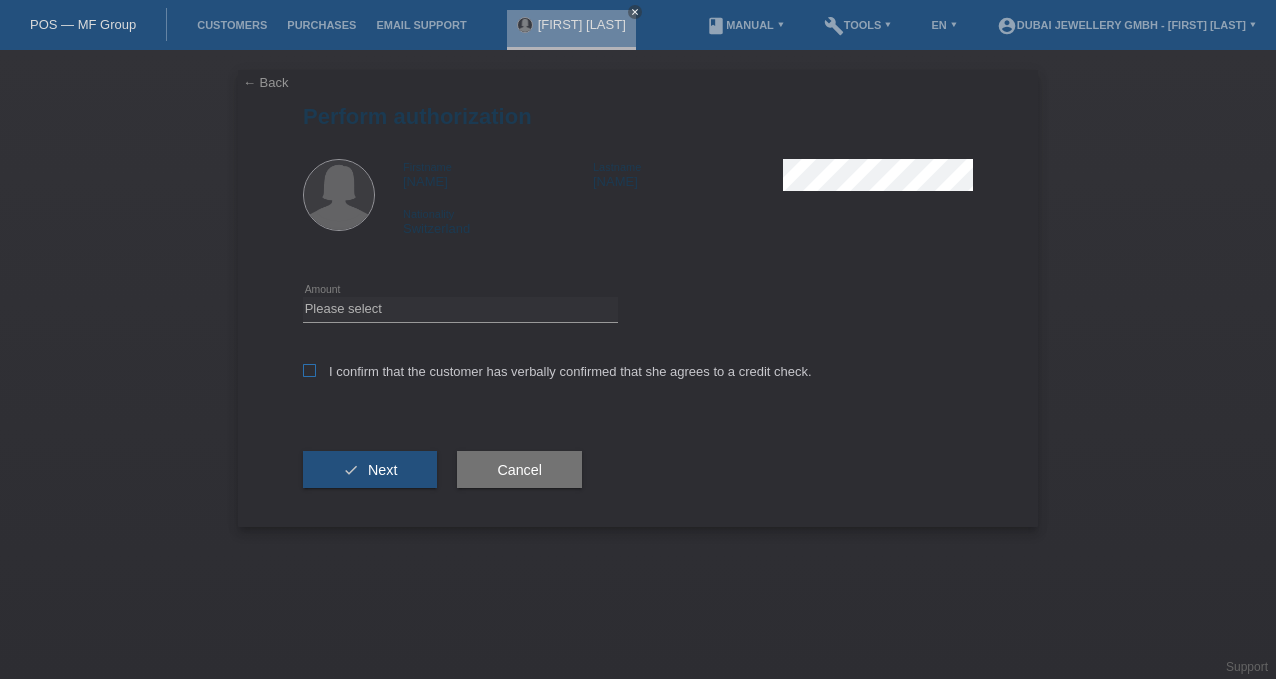 click on "I confirm that the customer has verbally confirmed that she agrees to a credit check." at bounding box center [557, 371] 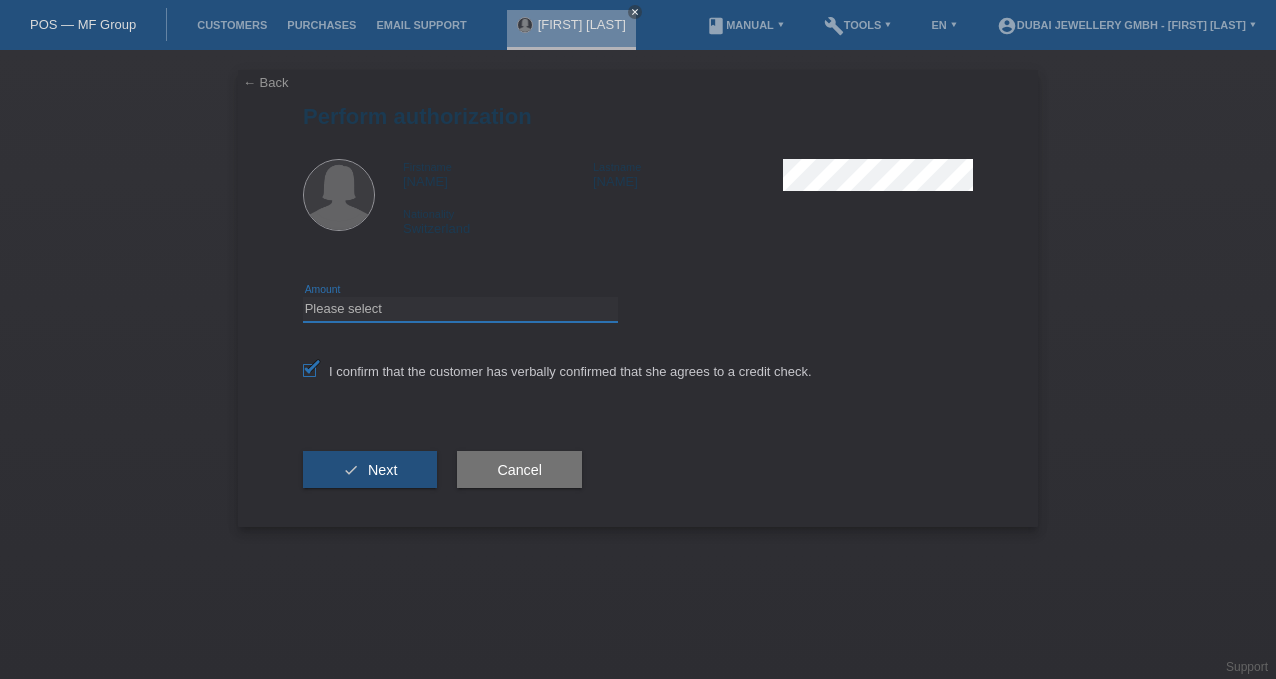 click on "Please select
CHF 1.00 - CHF 499.00
CHF 500.00 - CHF 1'999.00
CHF 2'000.00 - CHF 6'000.00" at bounding box center (460, 309) 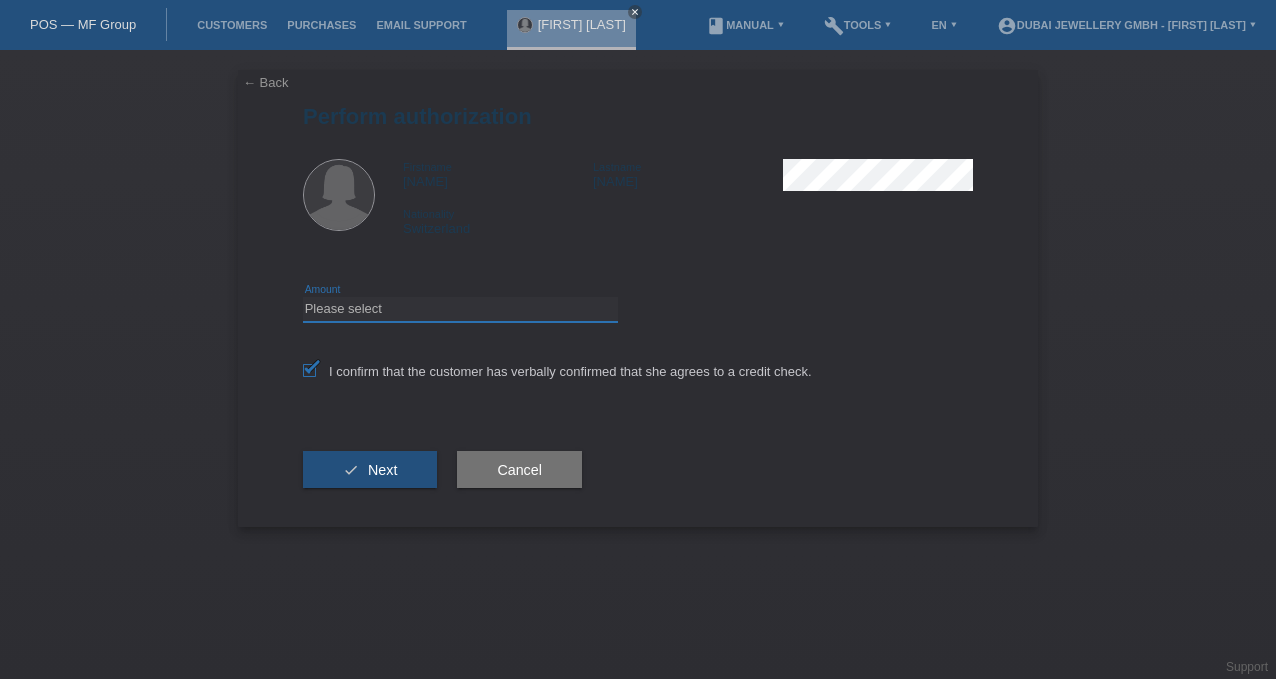 select on "1" 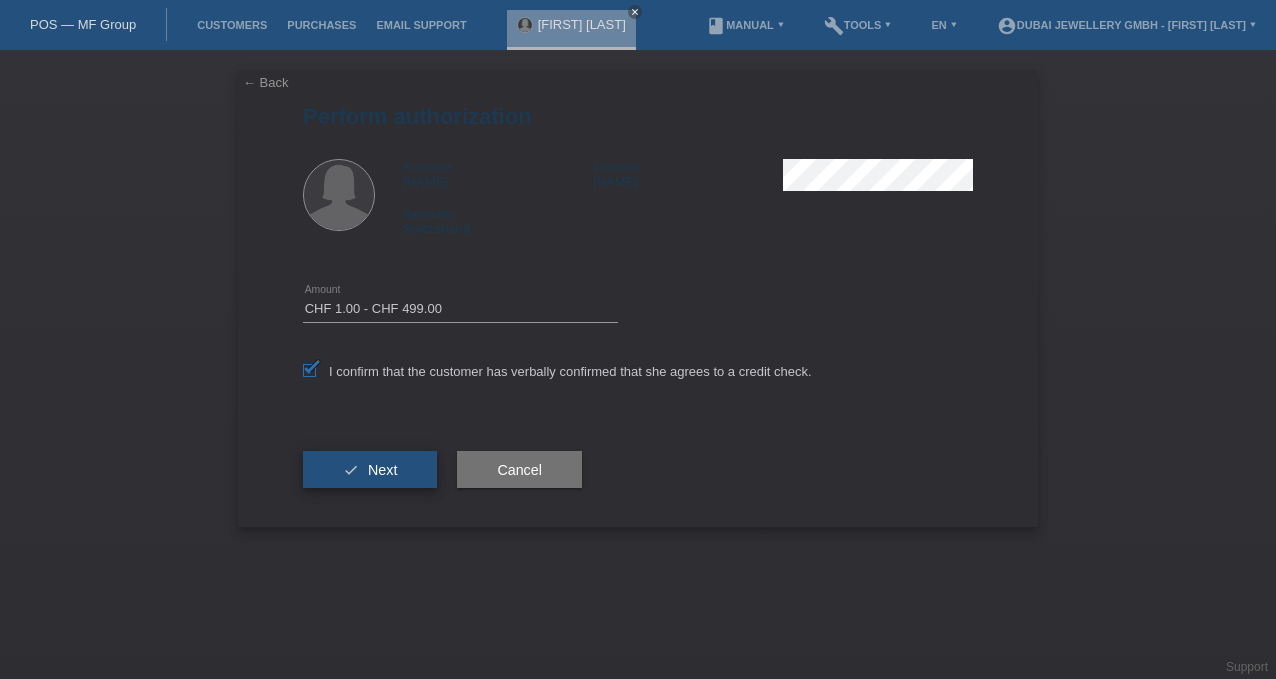 click on "check   Next" at bounding box center (370, 470) 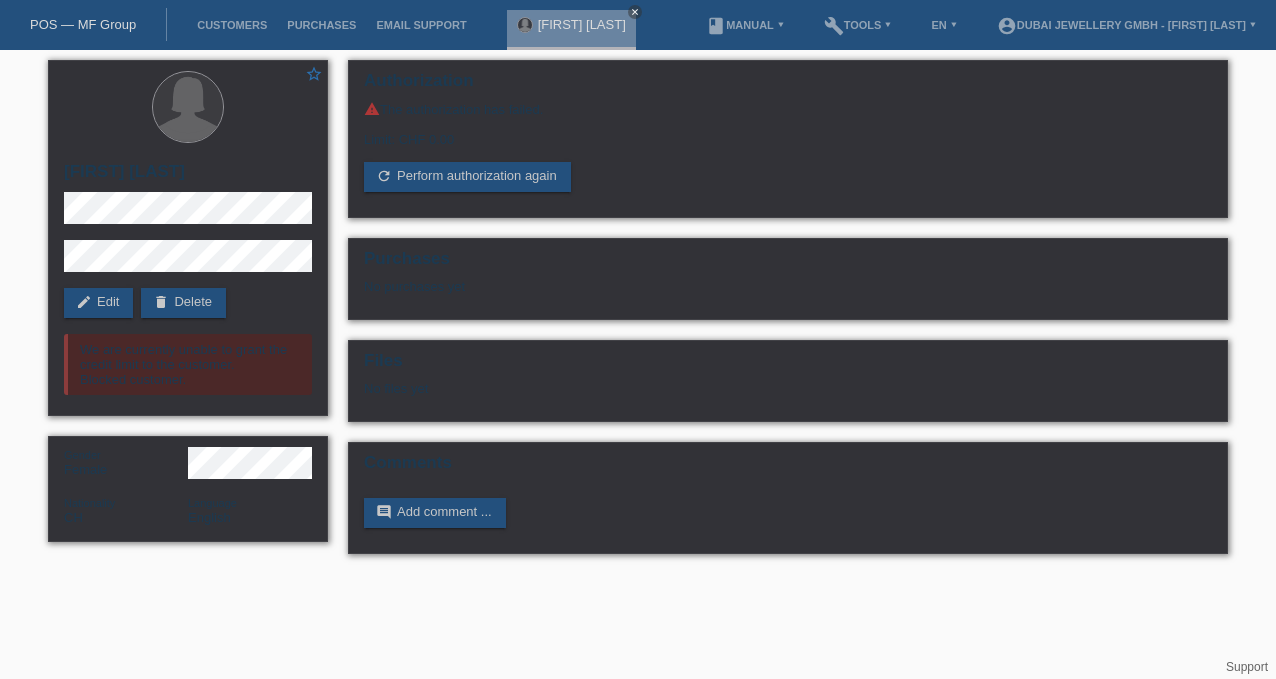 scroll, scrollTop: 0, scrollLeft: 0, axis: both 